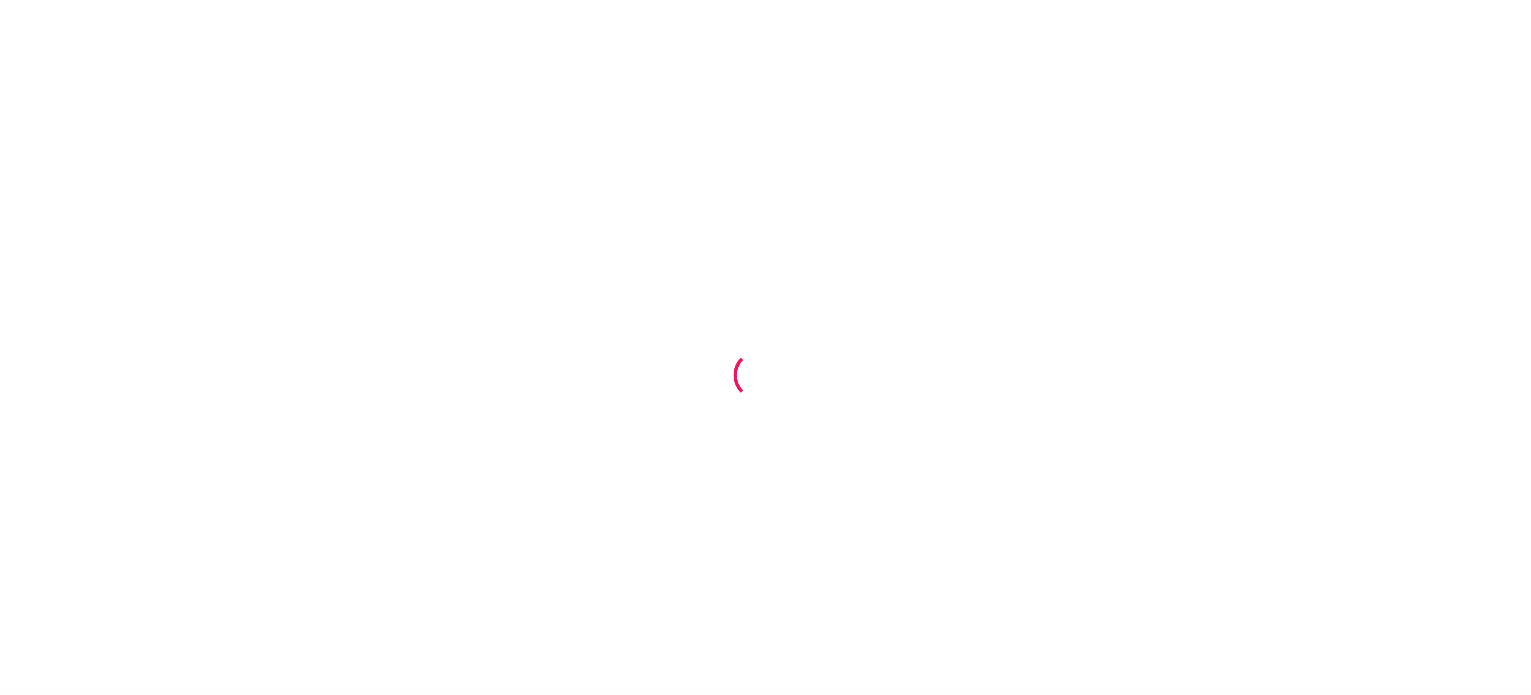 scroll, scrollTop: 0, scrollLeft: 0, axis: both 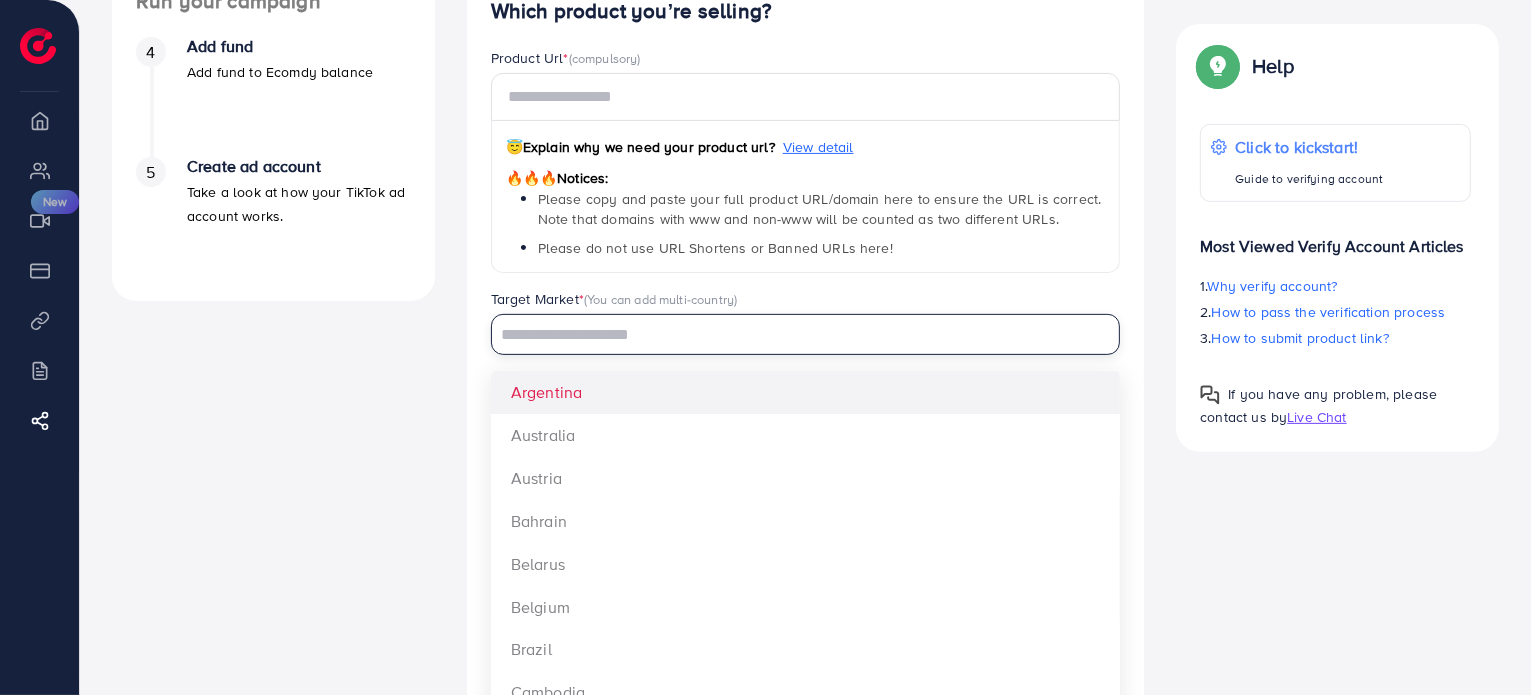 click at bounding box center (794, 335) 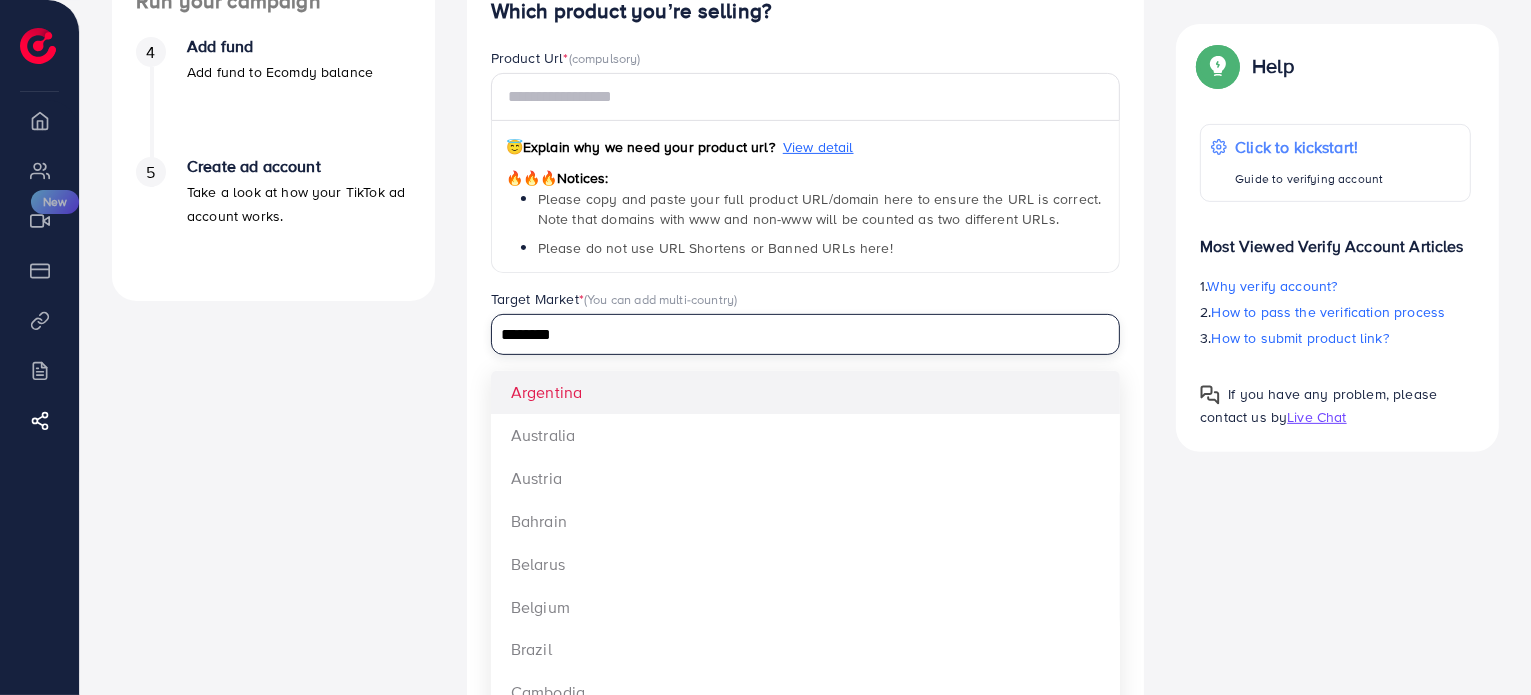 type on "**********" 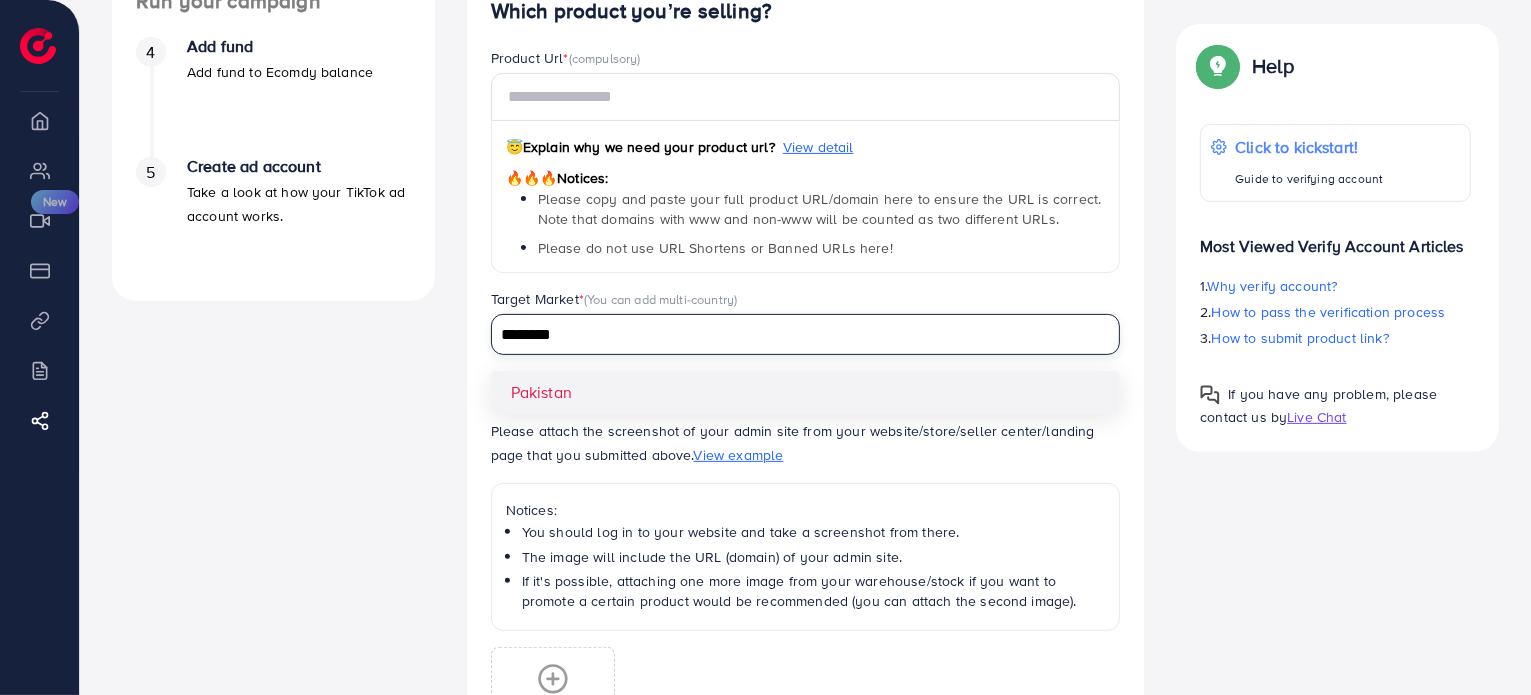 type 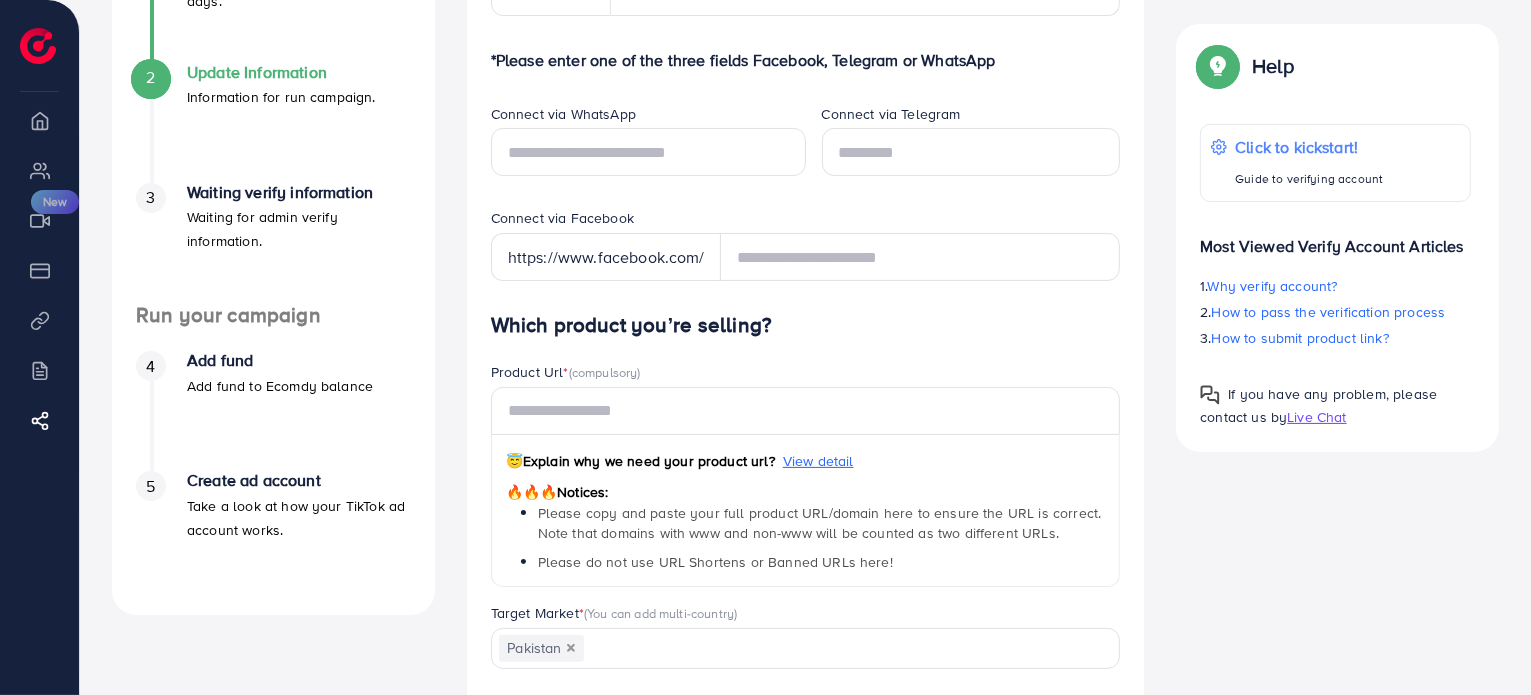 scroll, scrollTop: 0, scrollLeft: 0, axis: both 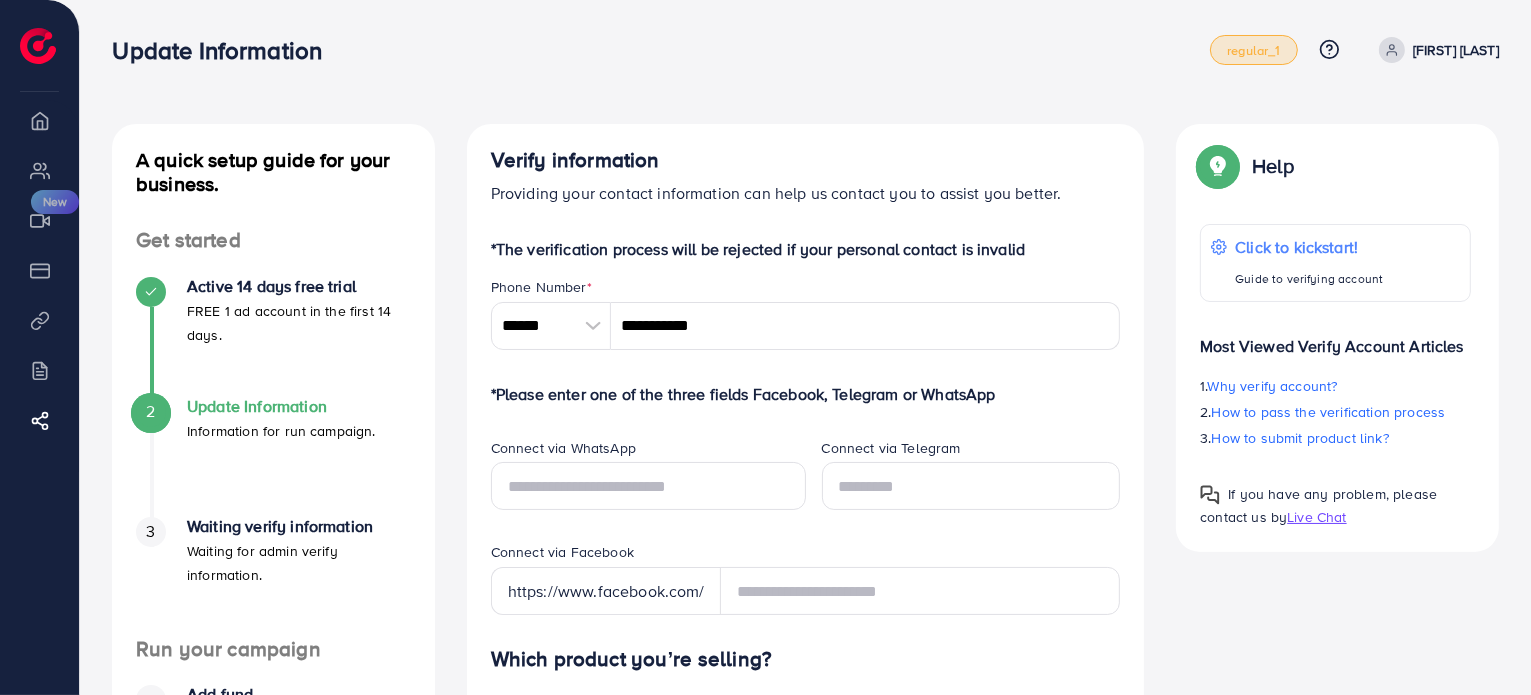 click on "regular_1" at bounding box center [1253, 50] 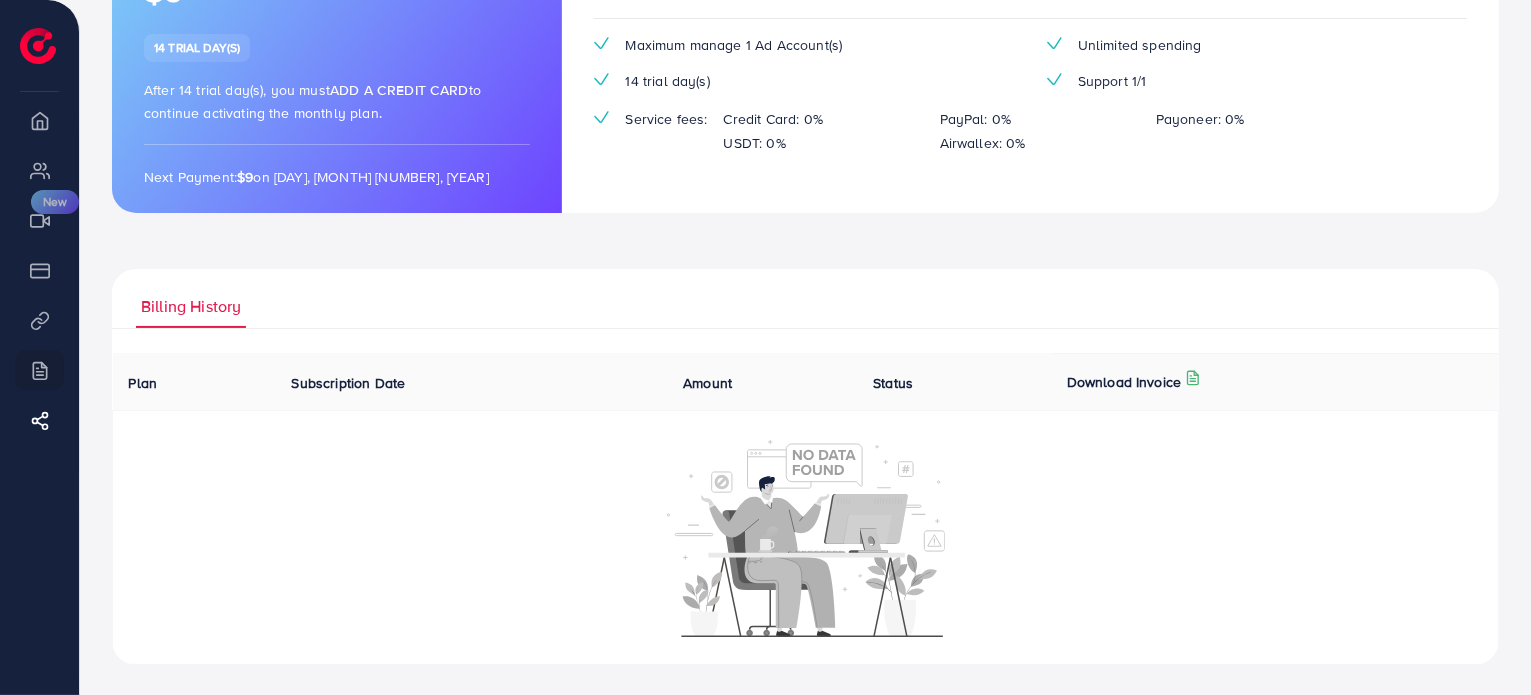 scroll, scrollTop: 0, scrollLeft: 0, axis: both 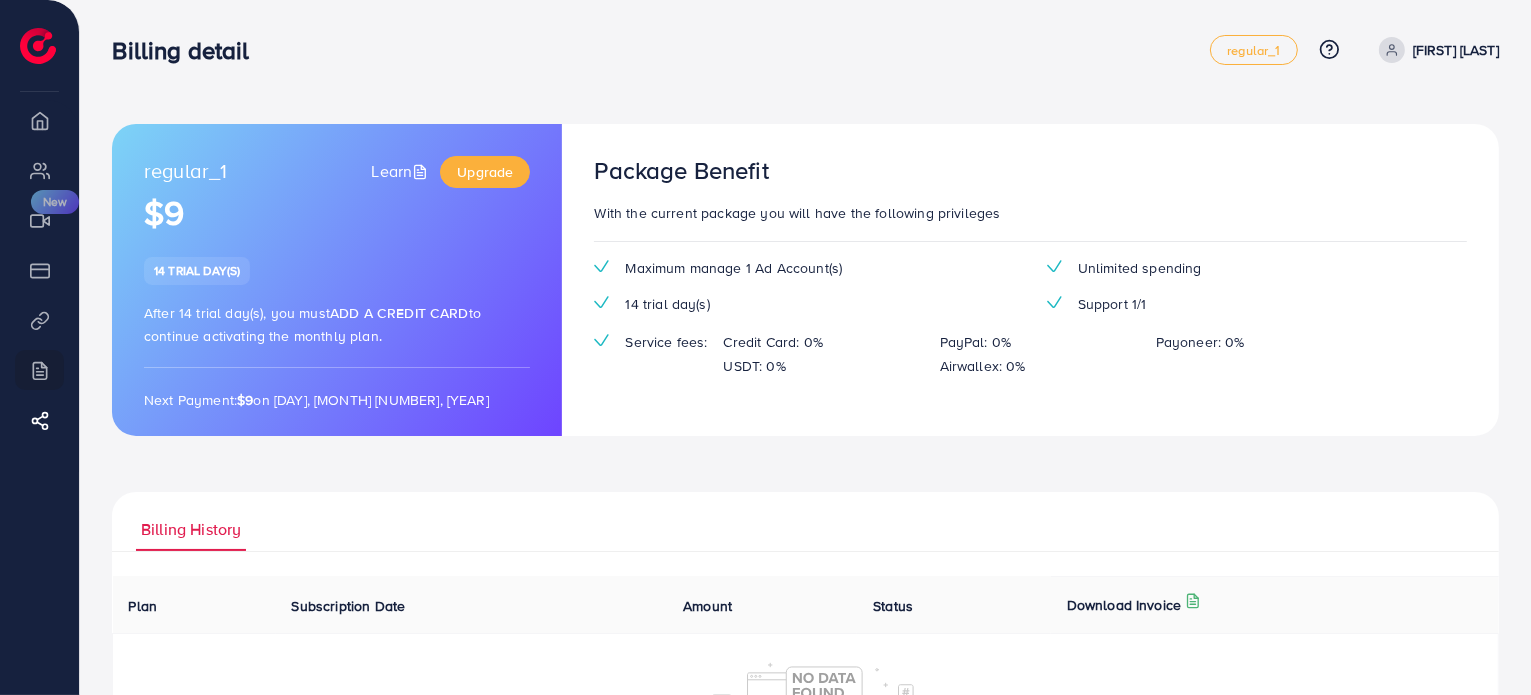 click on "After 14 trial day(s), you must   Add a credit card   to continue activating the monthly plan." at bounding box center [312, 324] 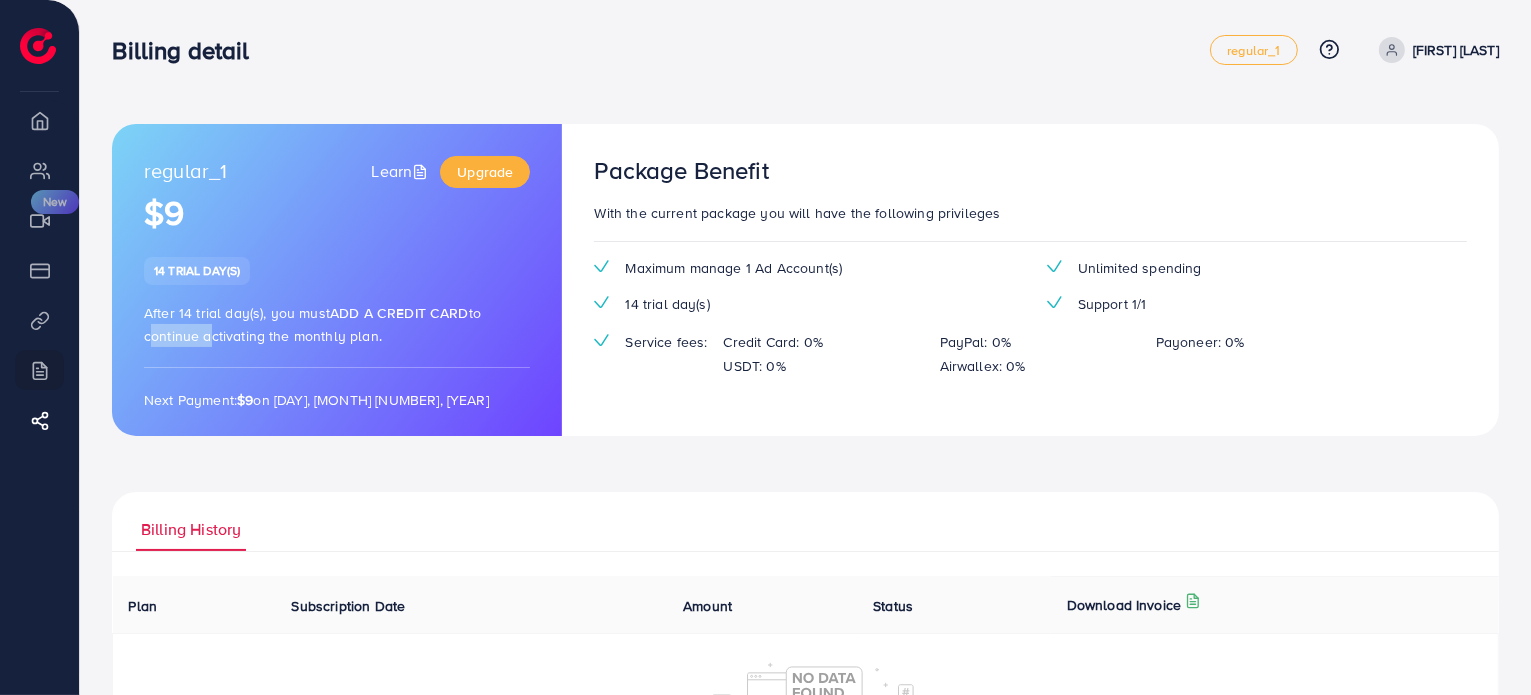 click on "After 14 trial day(s), you must   Add a credit card   to continue activating the monthly plan." at bounding box center (312, 324) 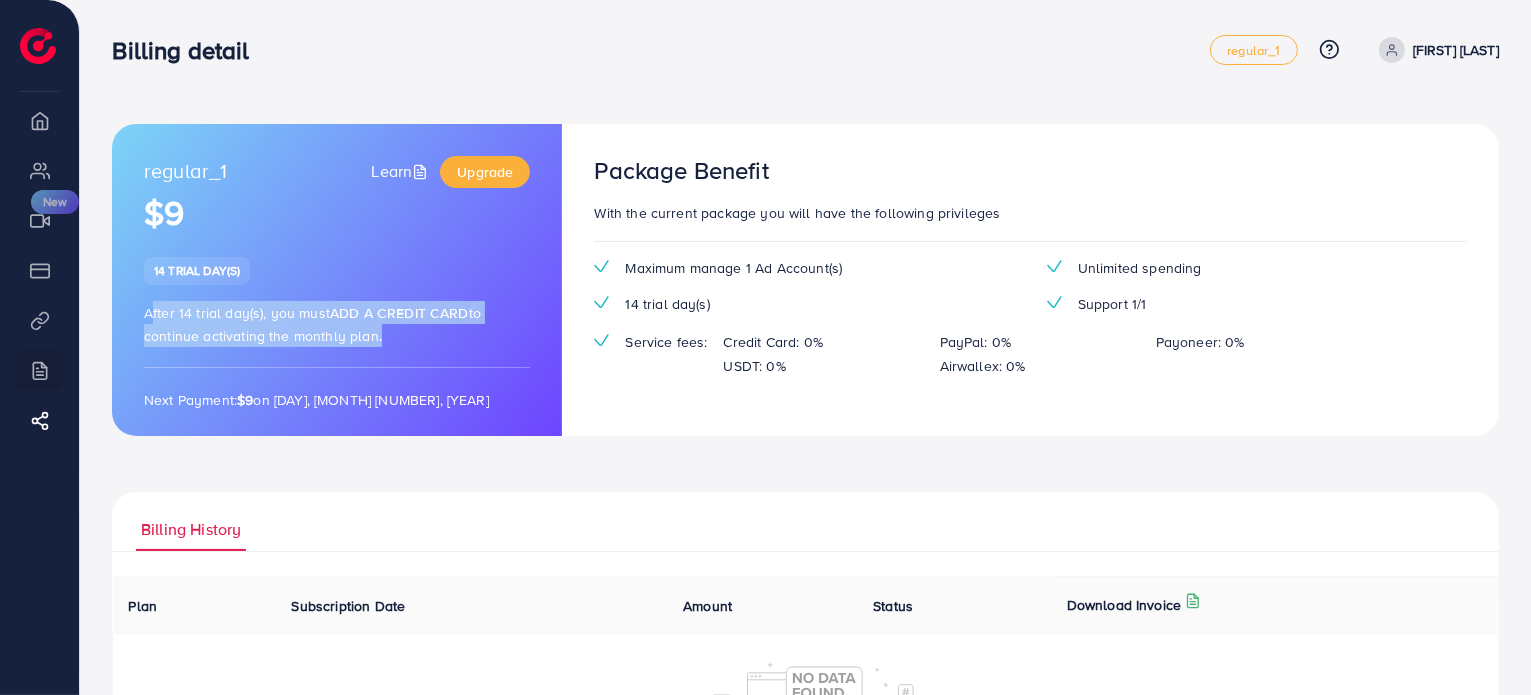 click on "After 14 trial day(s), you must   Add a credit card   to continue activating the monthly plan." at bounding box center [312, 324] 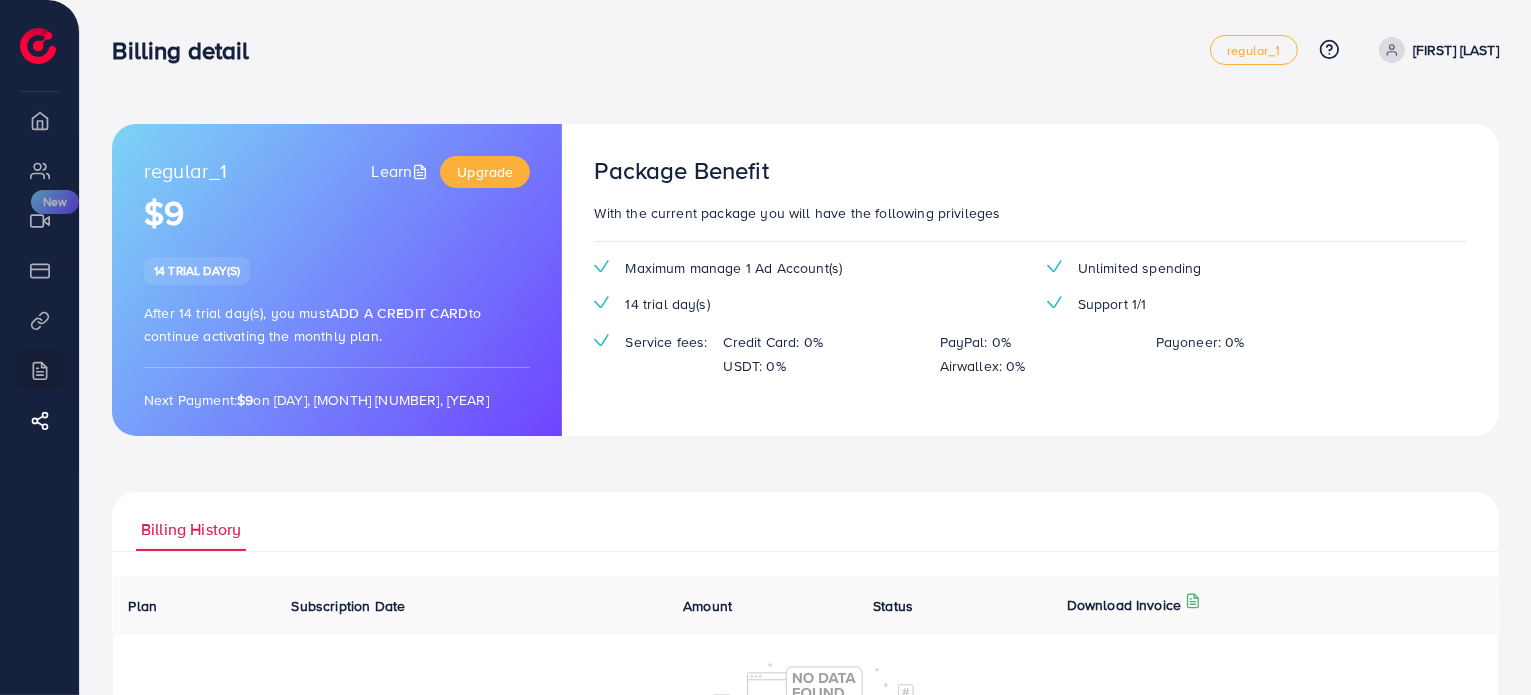 click on "Next Payment:  $9  on Saturday, August 16, 2025" at bounding box center [337, 400] 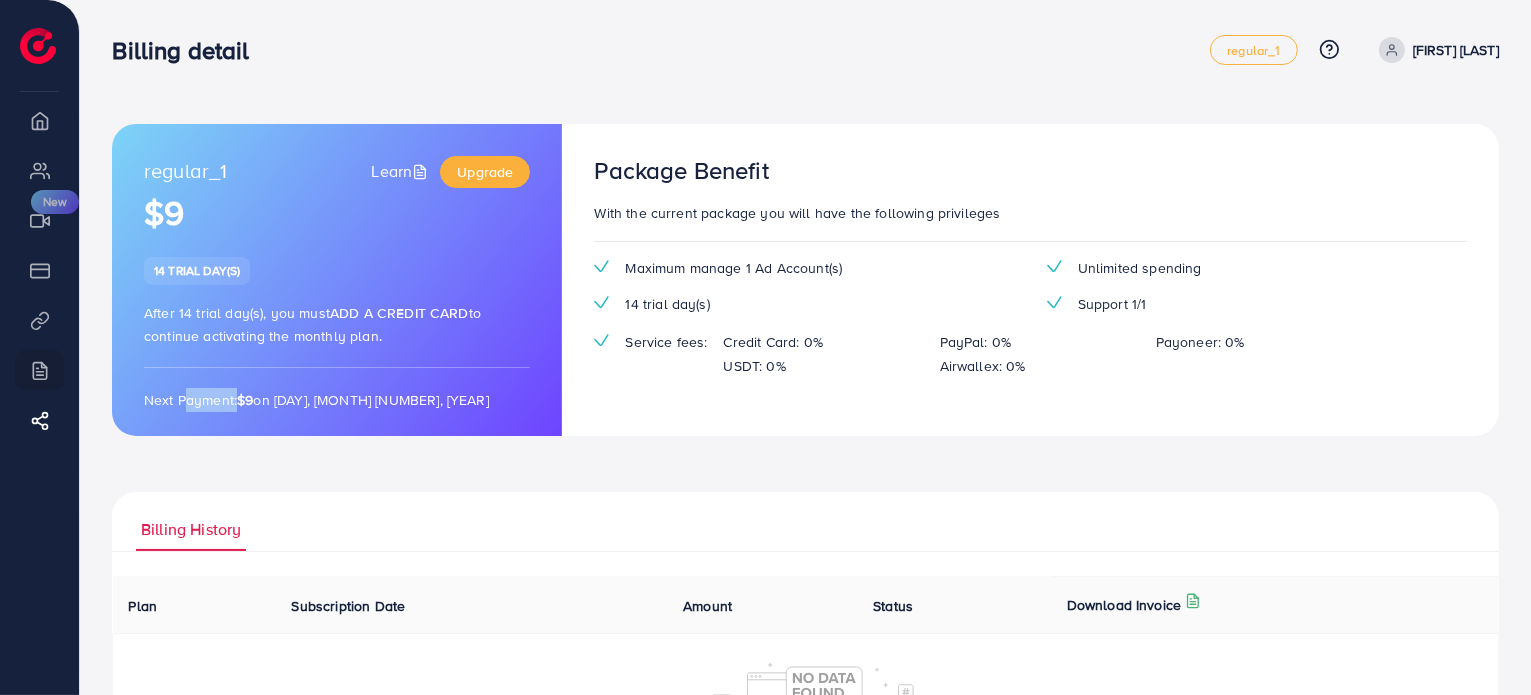 click on "Next Payment:  $9  on Saturday, August 16, 2025" at bounding box center [337, 400] 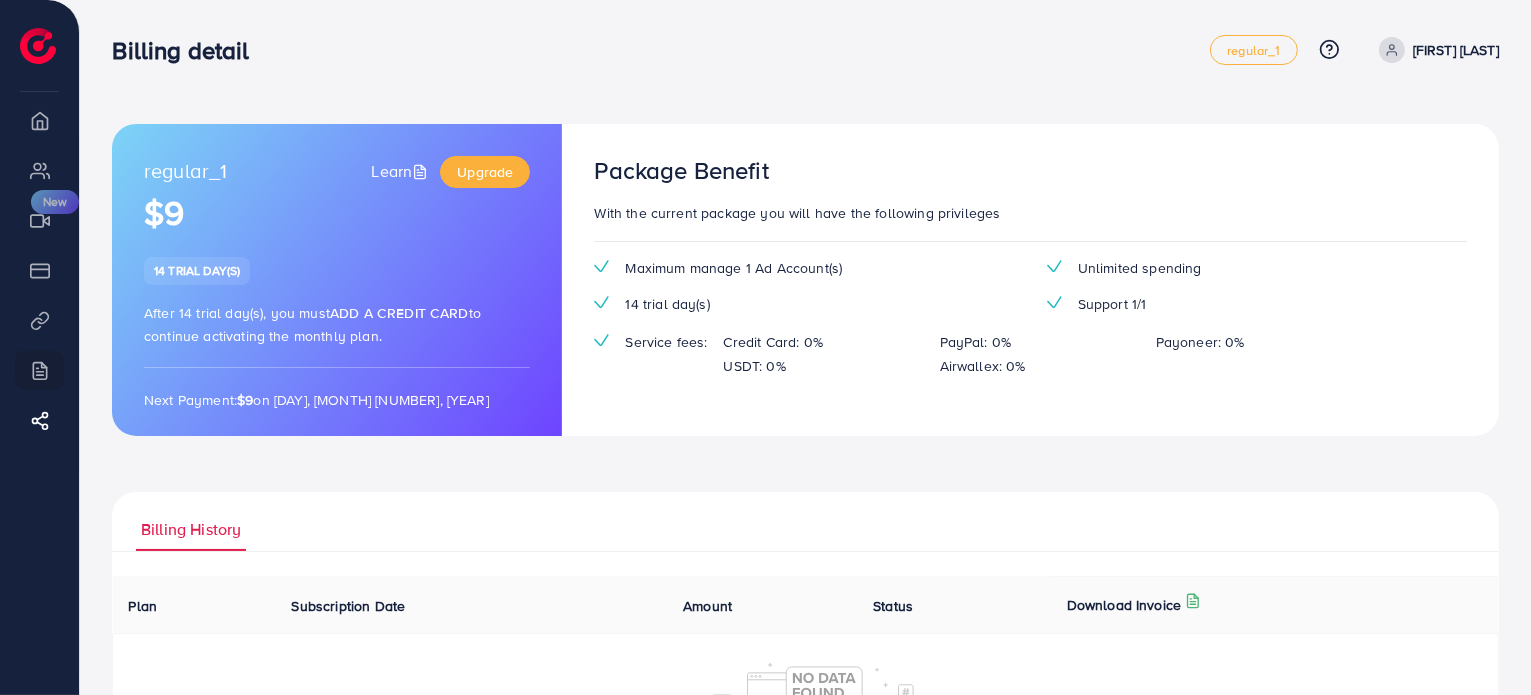 click on "Next Payment:  $9  on Saturday, August 16, 2025" at bounding box center [337, 400] 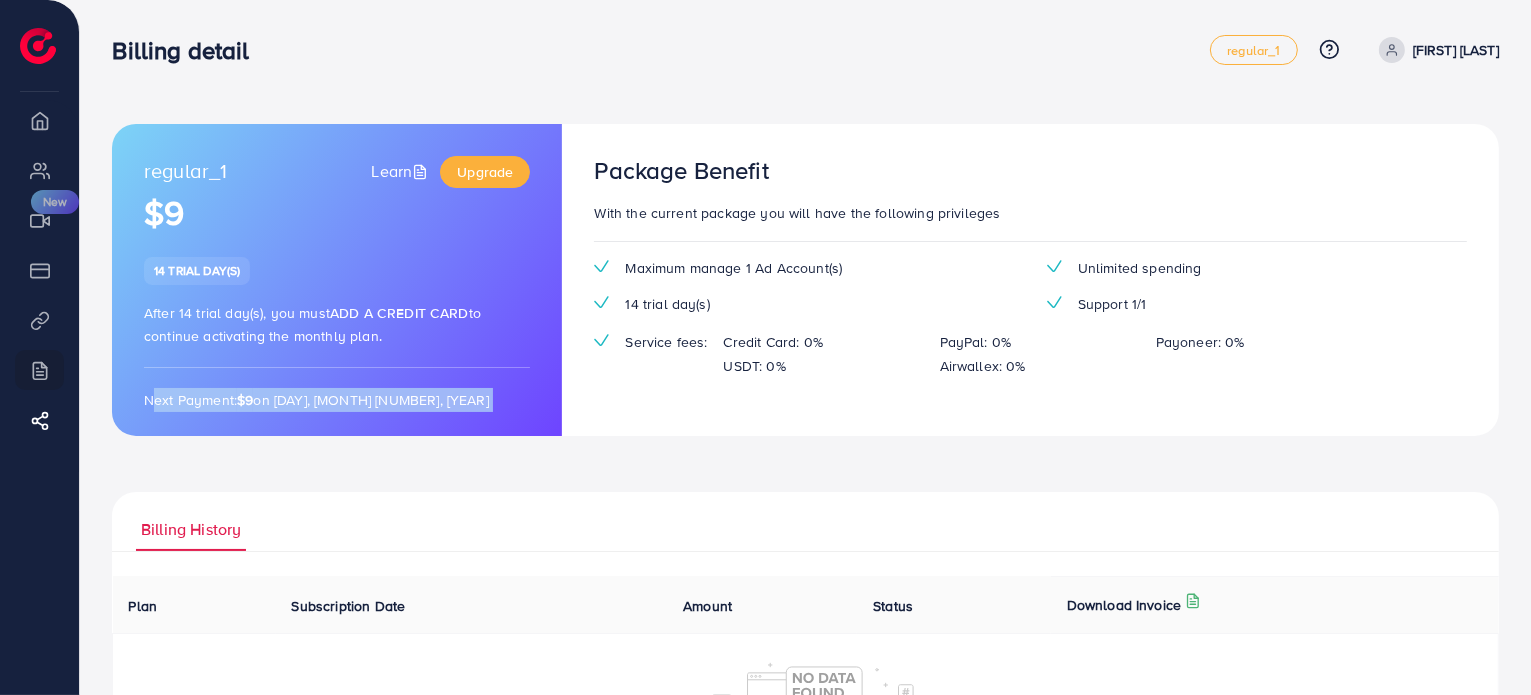 click on "Next Payment:  $9  on Saturday, August 16, 2025" at bounding box center [337, 400] 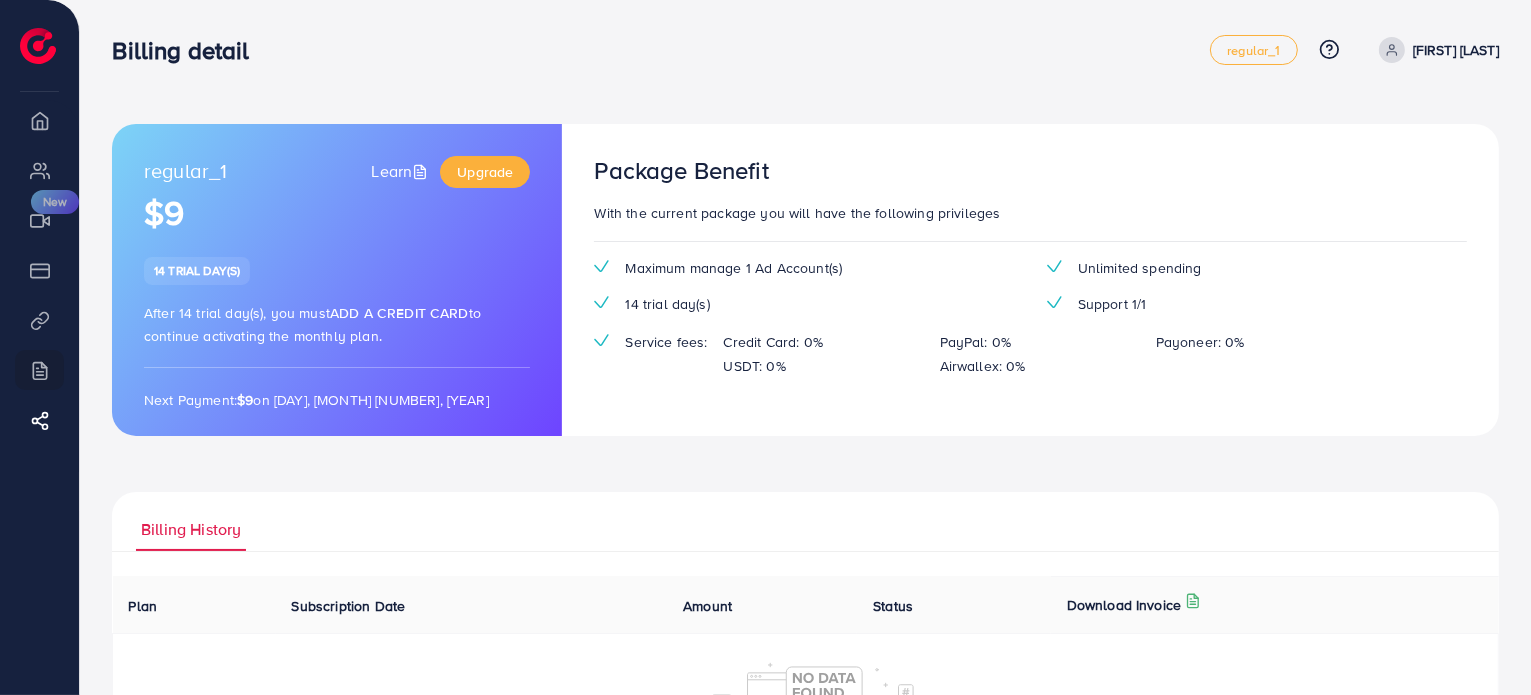 click 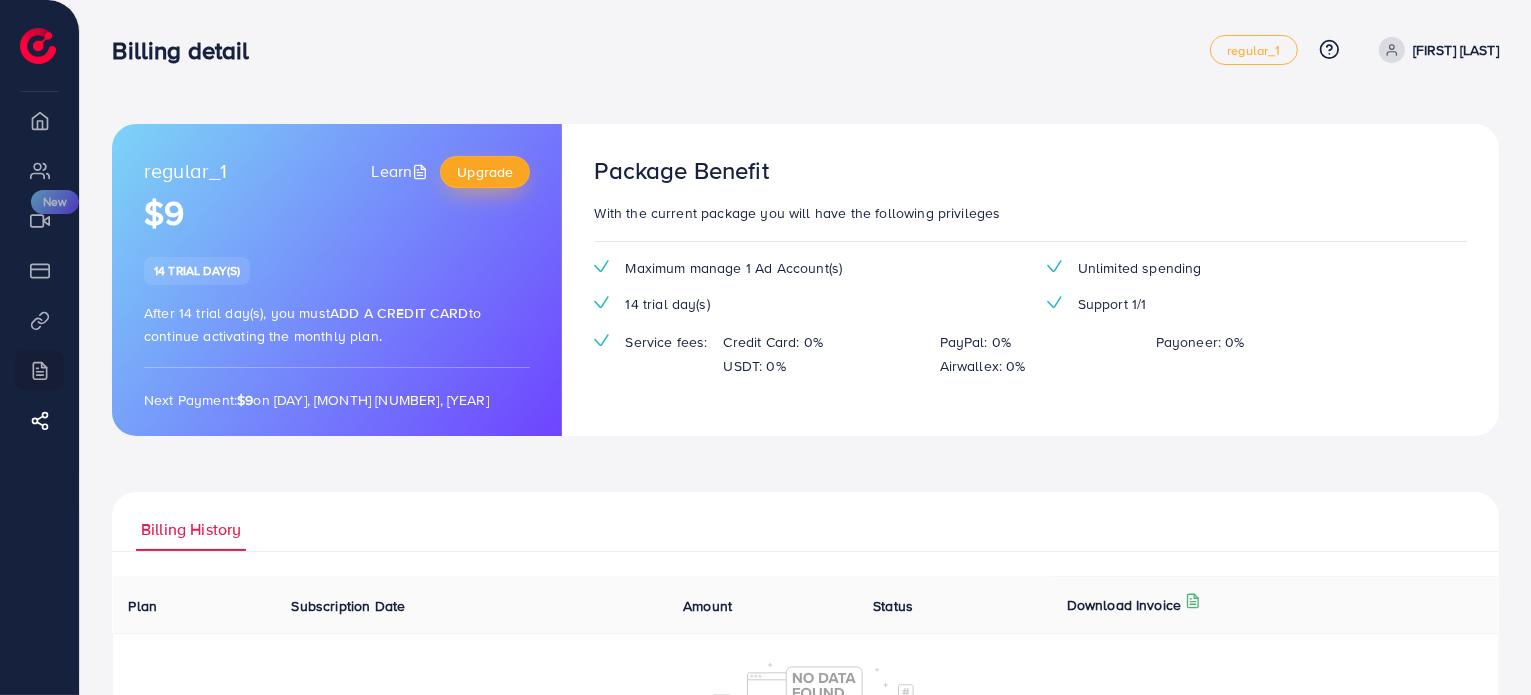 click on "Upgrade" at bounding box center (485, 172) 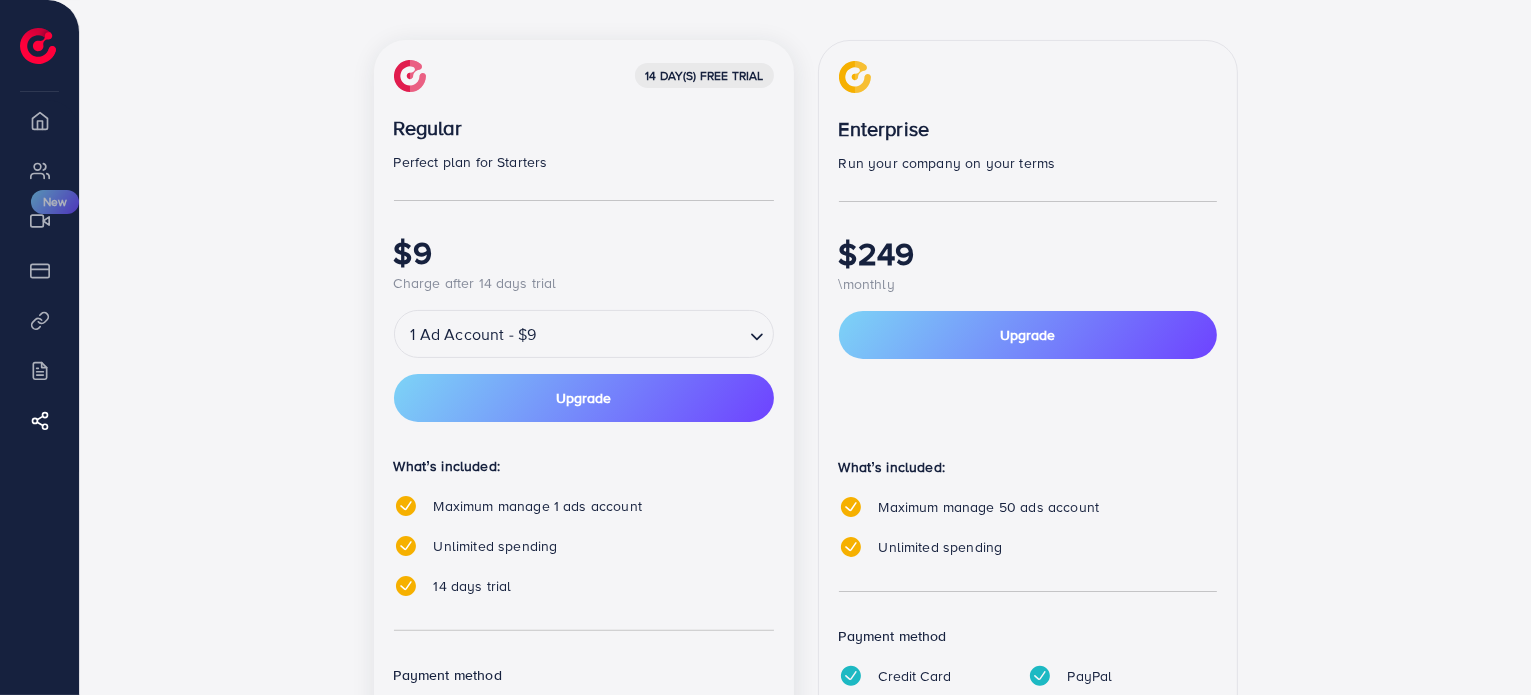 scroll, scrollTop: 328, scrollLeft: 0, axis: vertical 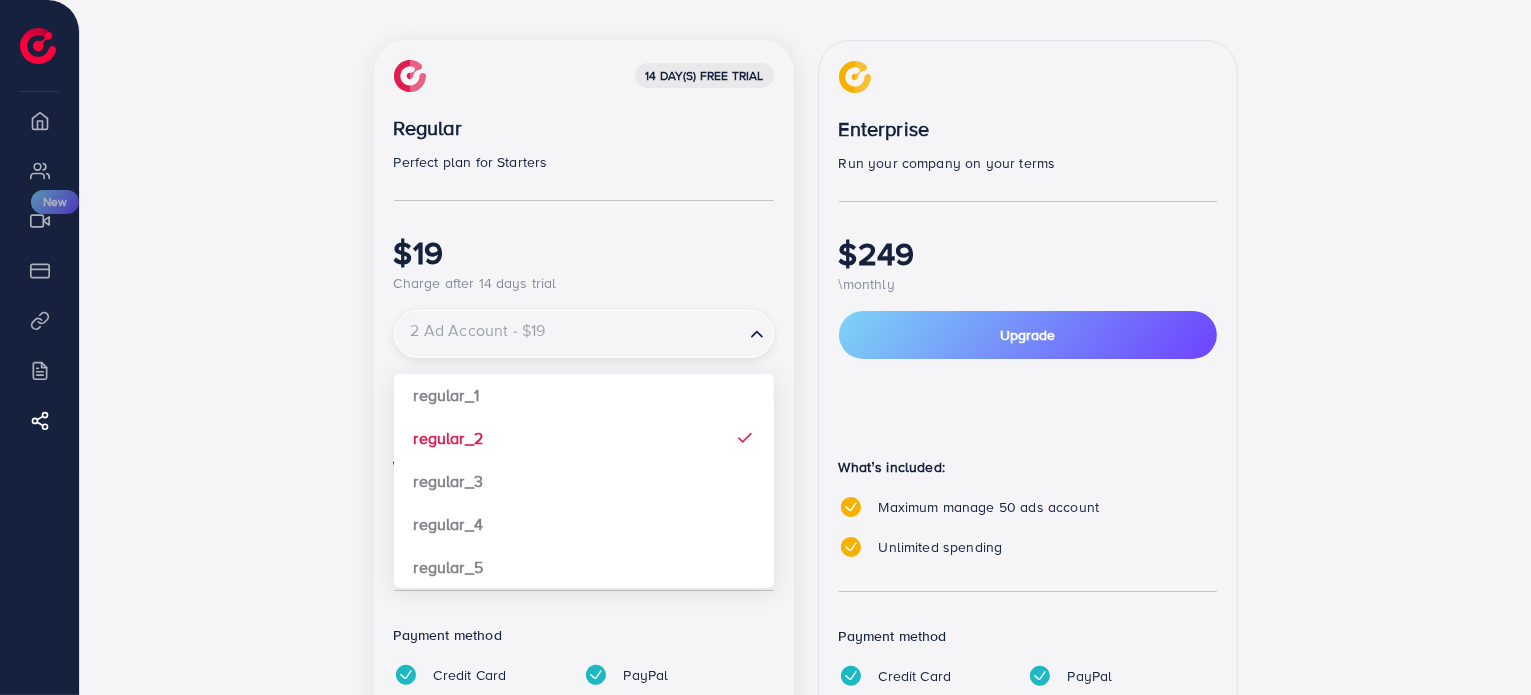 click at bounding box center (569, 334) 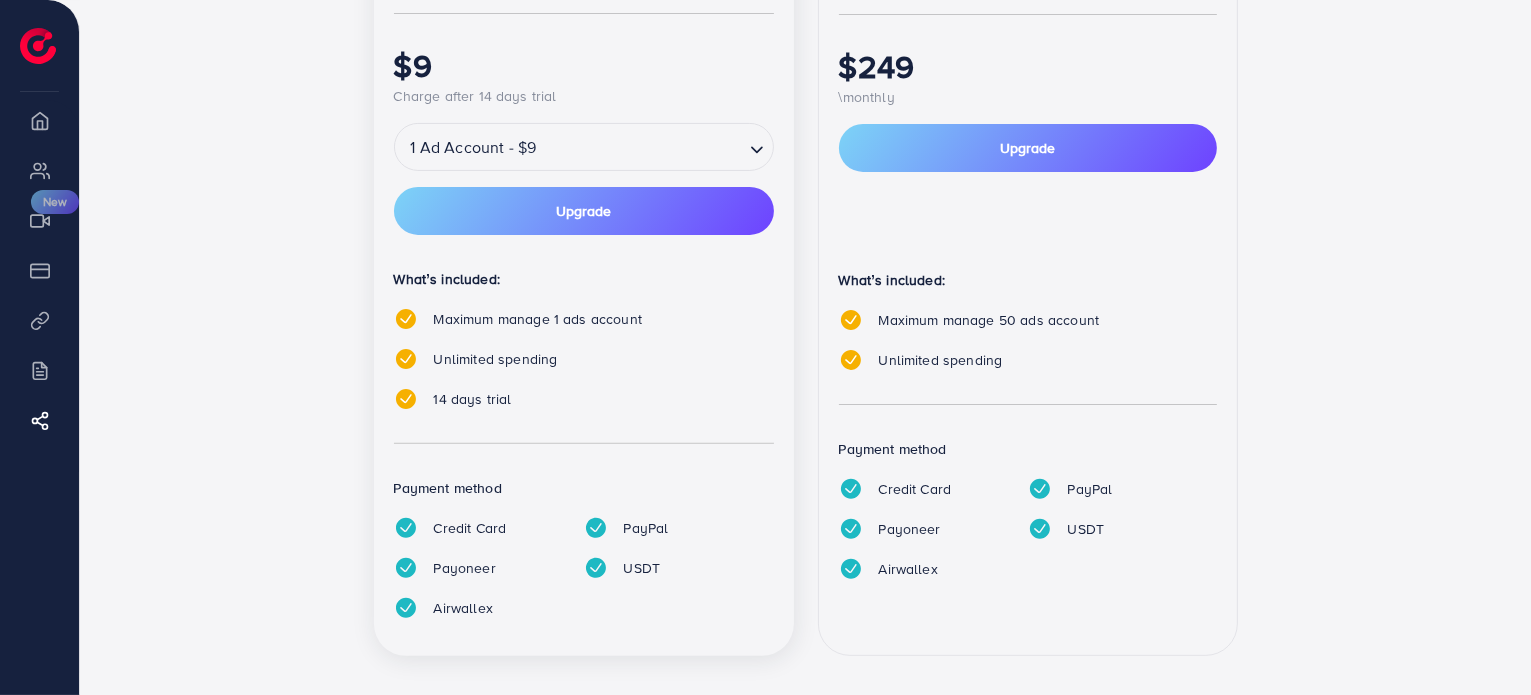 scroll, scrollTop: 532, scrollLeft: 0, axis: vertical 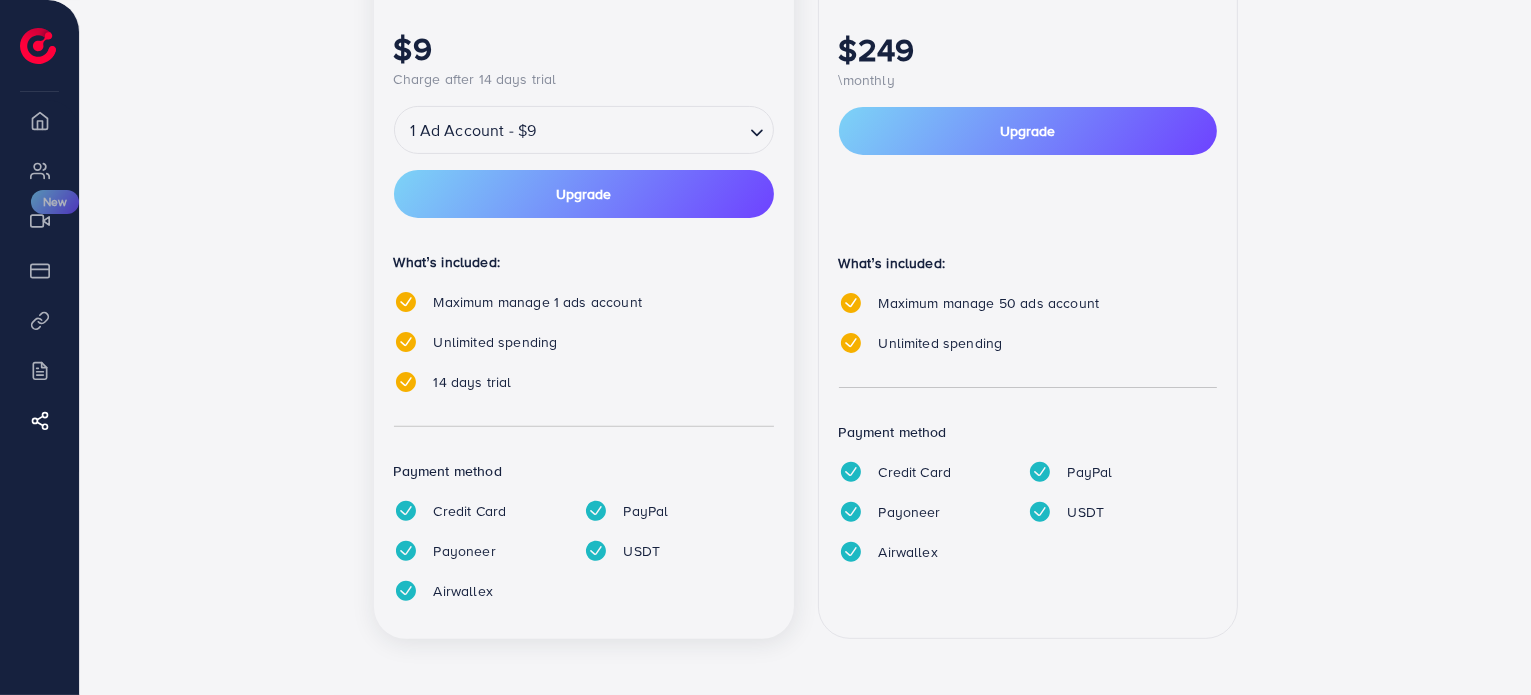 click on "Credit Card" at bounding box center (473, 511) 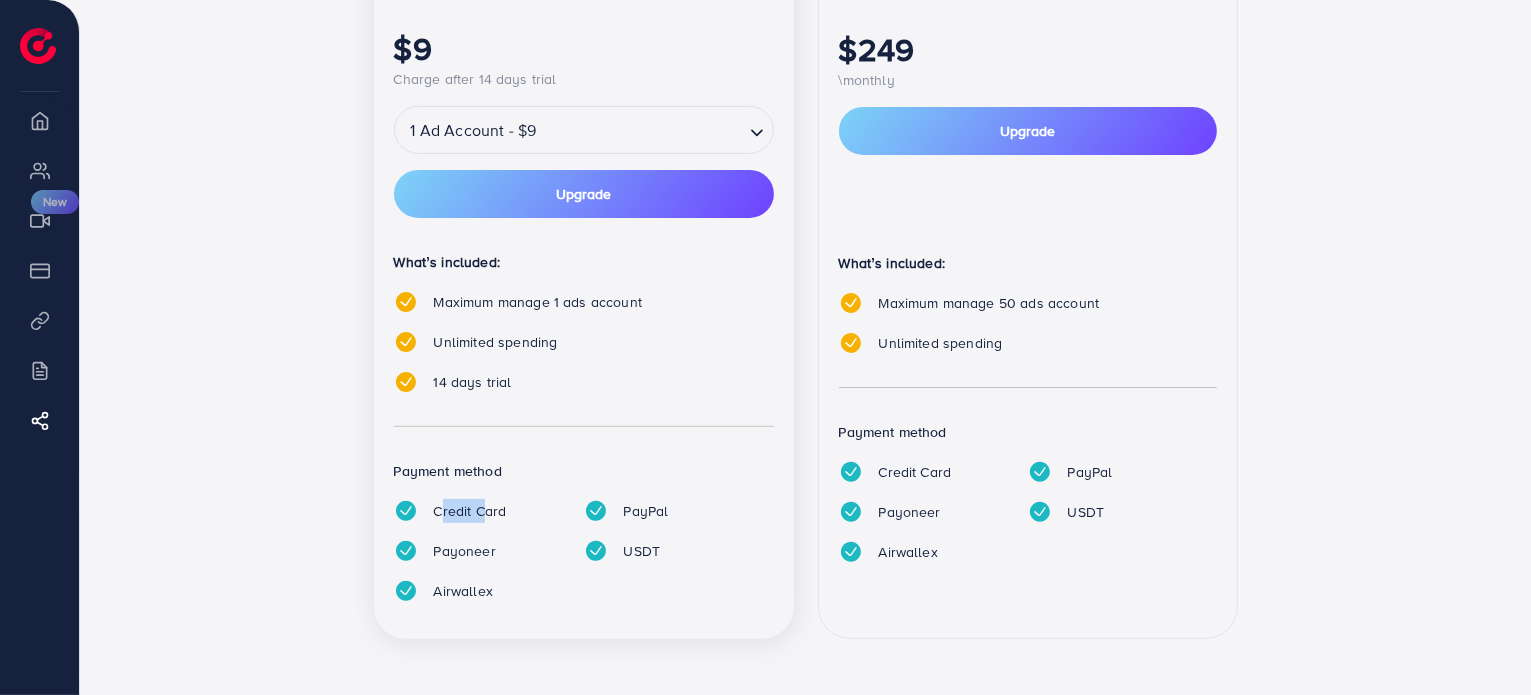 click on "Credit Card" at bounding box center [473, 511] 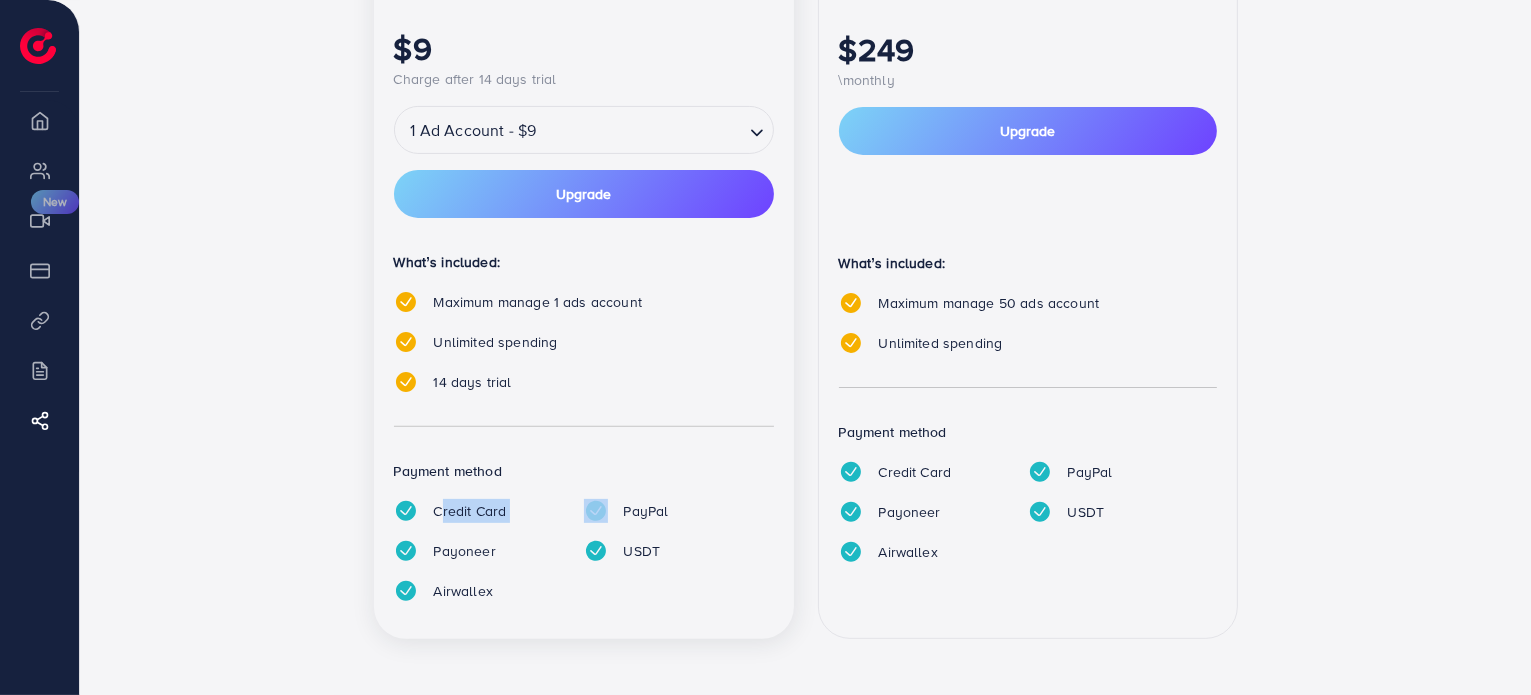click on "Credit Card" at bounding box center [473, 511] 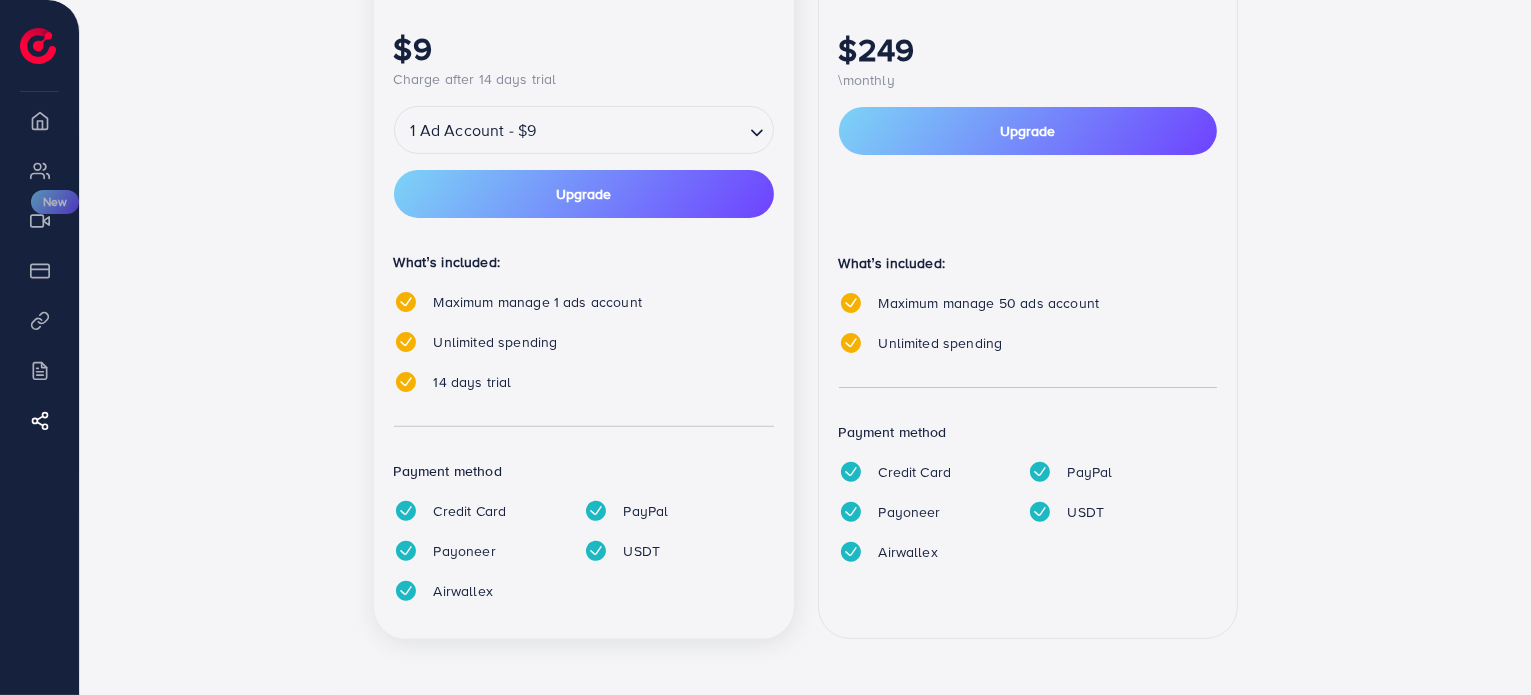 click on "Payoneer" at bounding box center (465, 551) 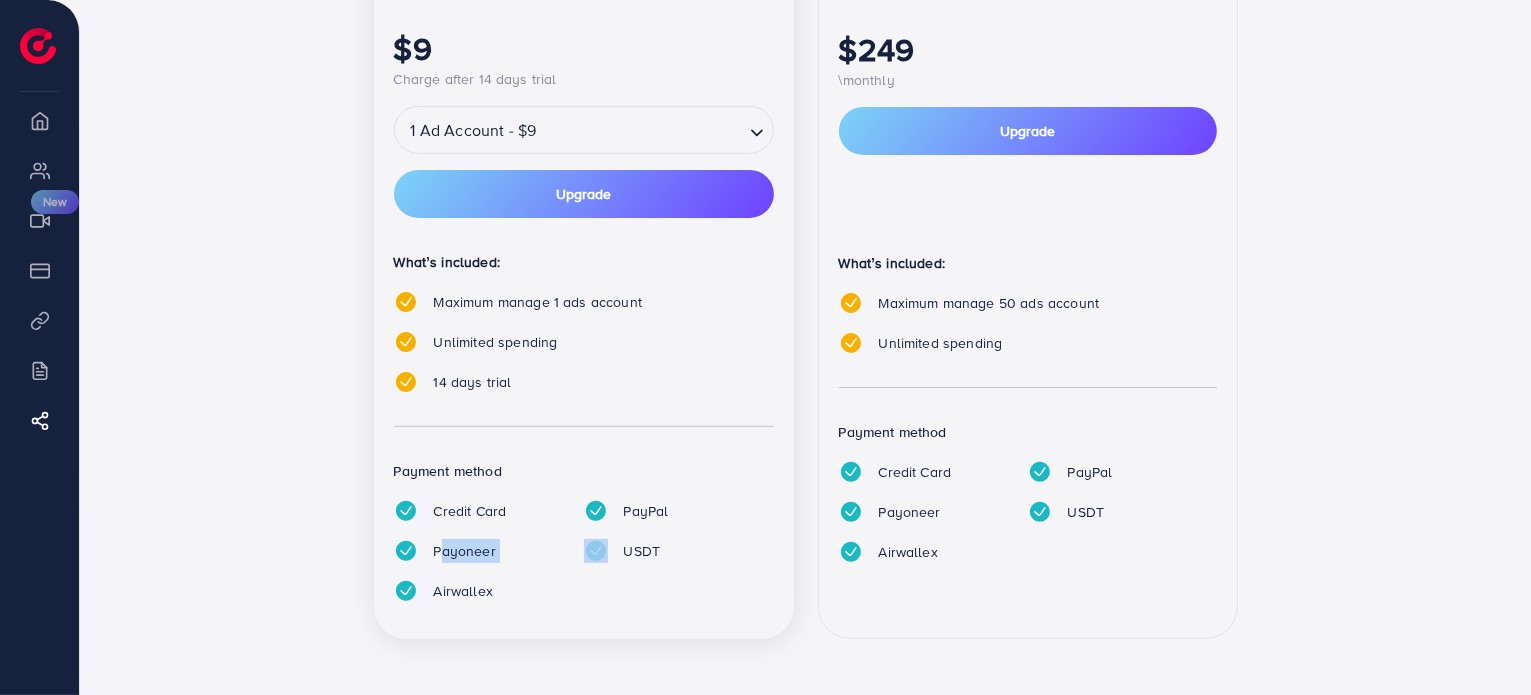 click on "Payoneer" at bounding box center (465, 551) 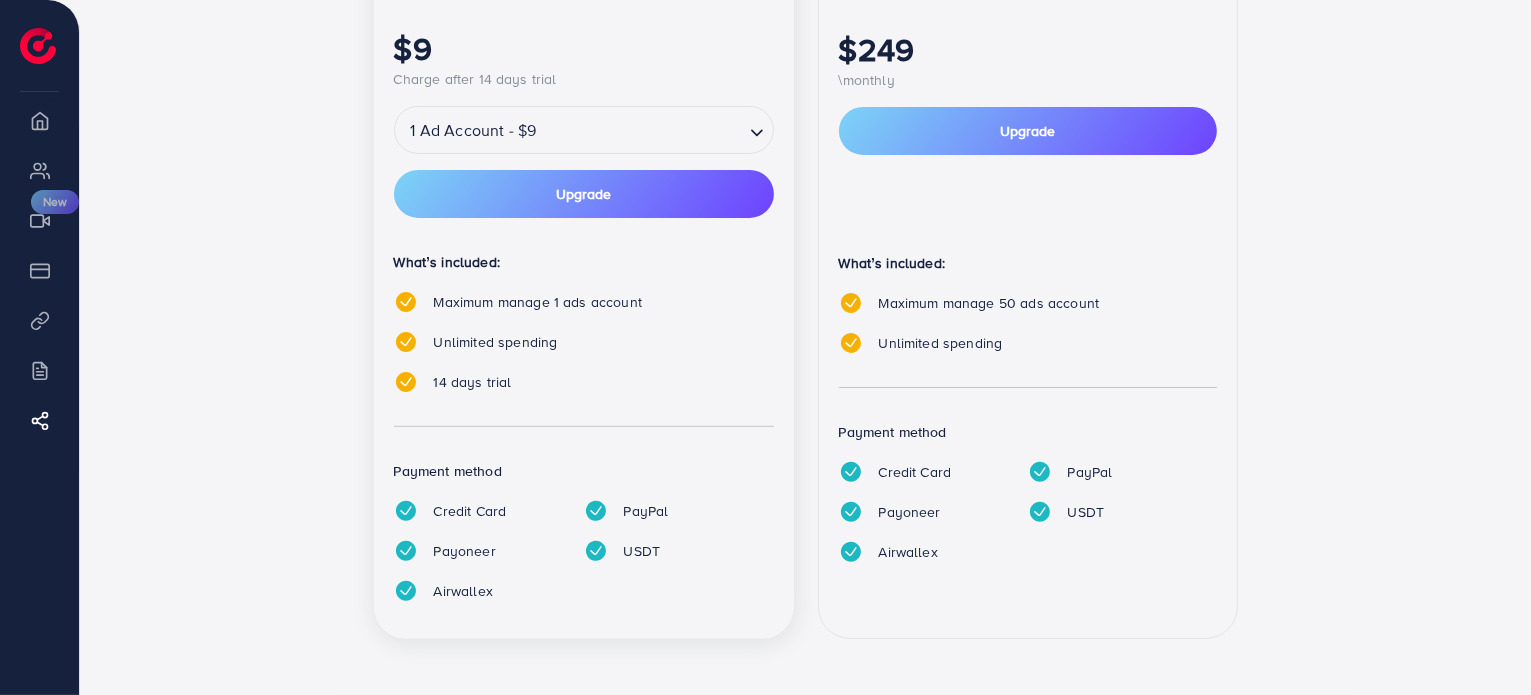click on "Airwallex" at bounding box center [463, 591] 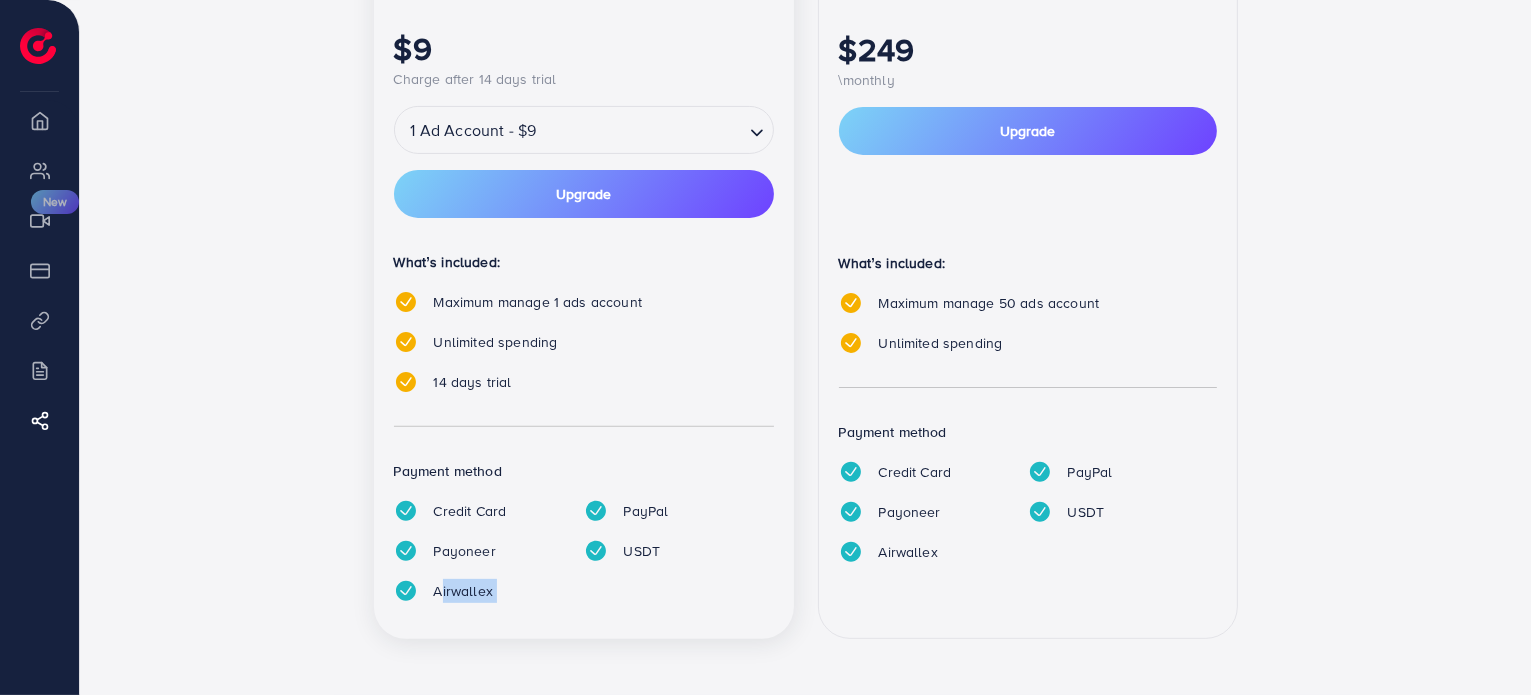 click on "Airwallex" at bounding box center (463, 591) 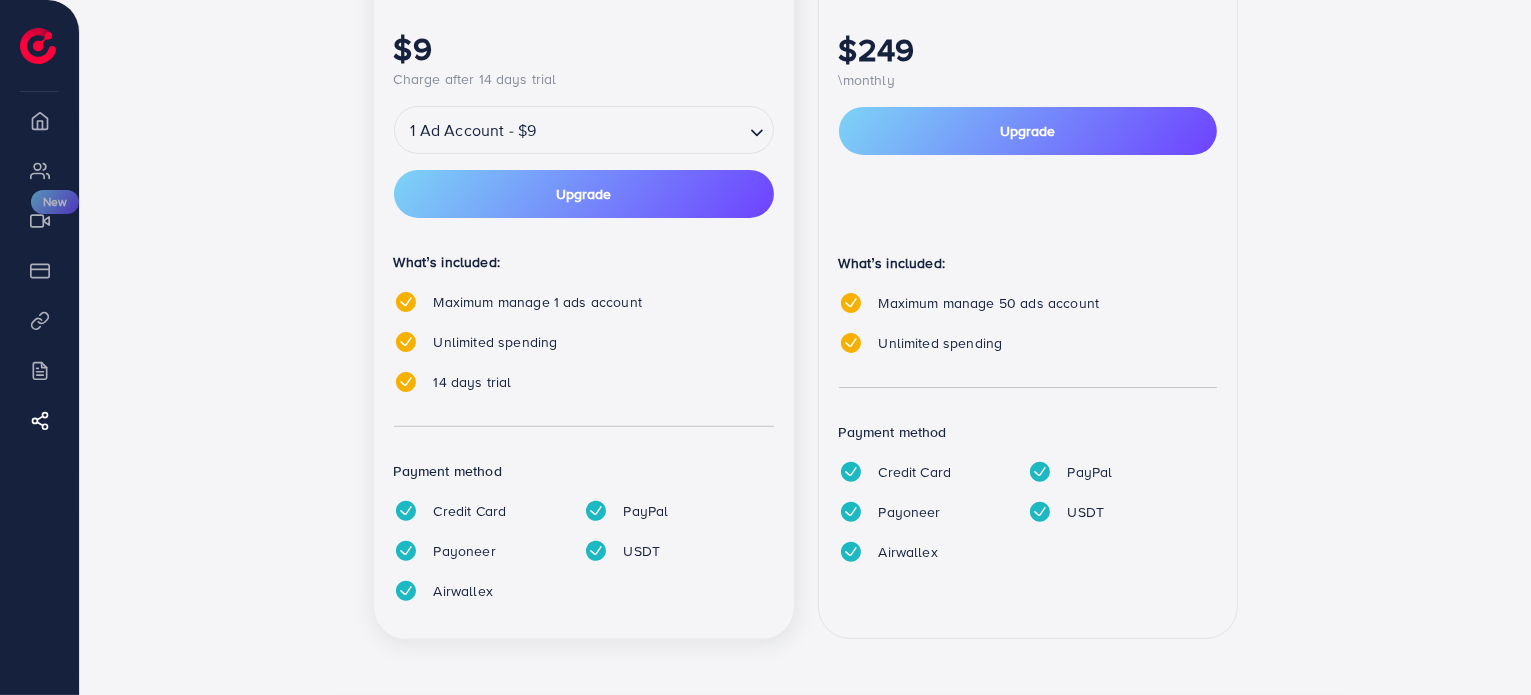 click on "Overview" at bounding box center [39, 120] 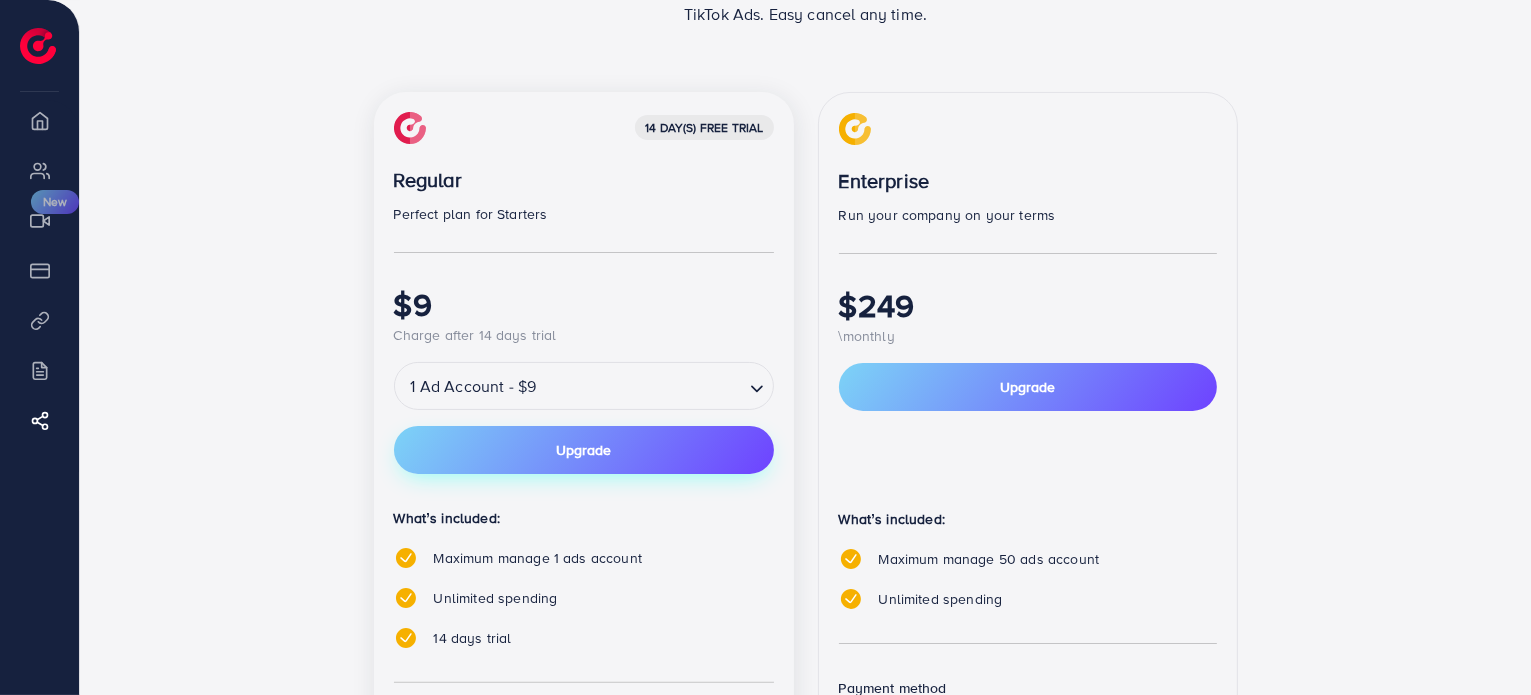 scroll, scrollTop: 276, scrollLeft: 0, axis: vertical 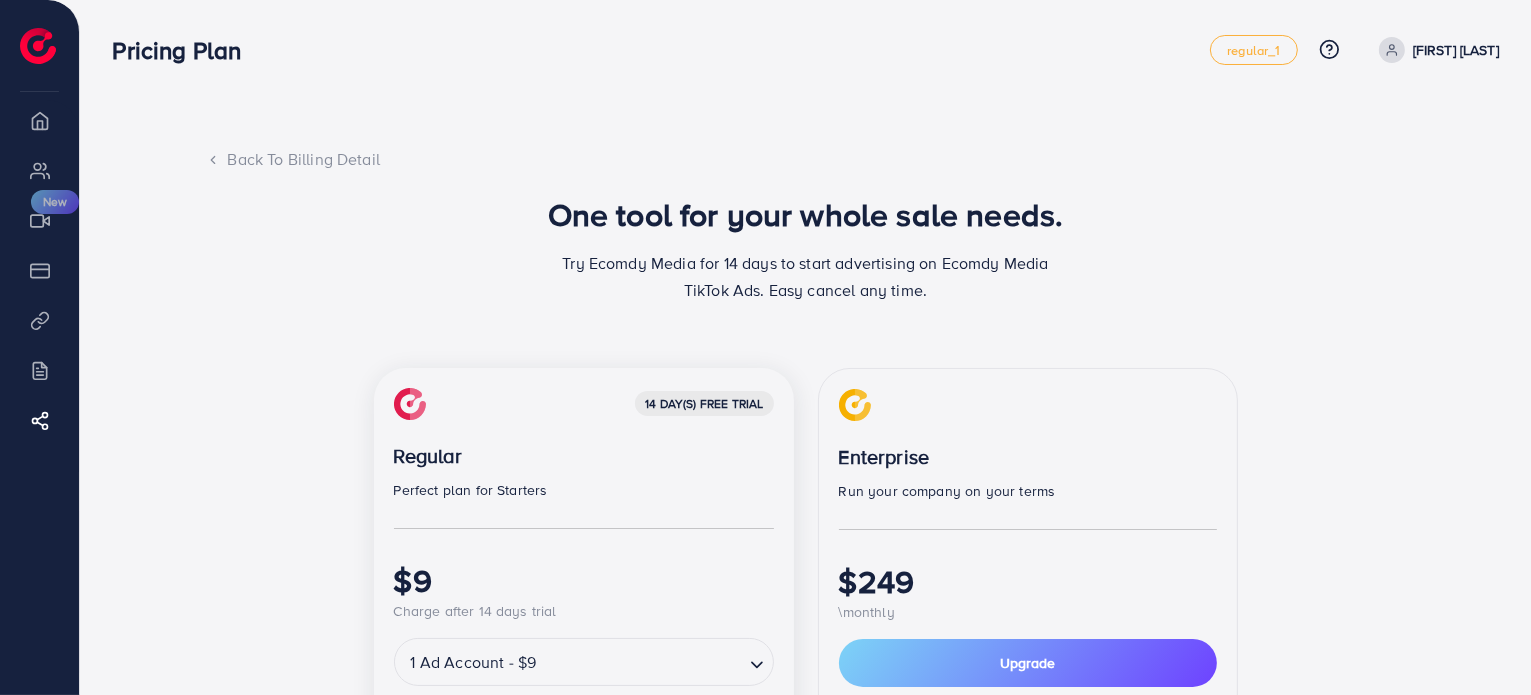 click on "Back To Billing Detail" at bounding box center (806, 159) 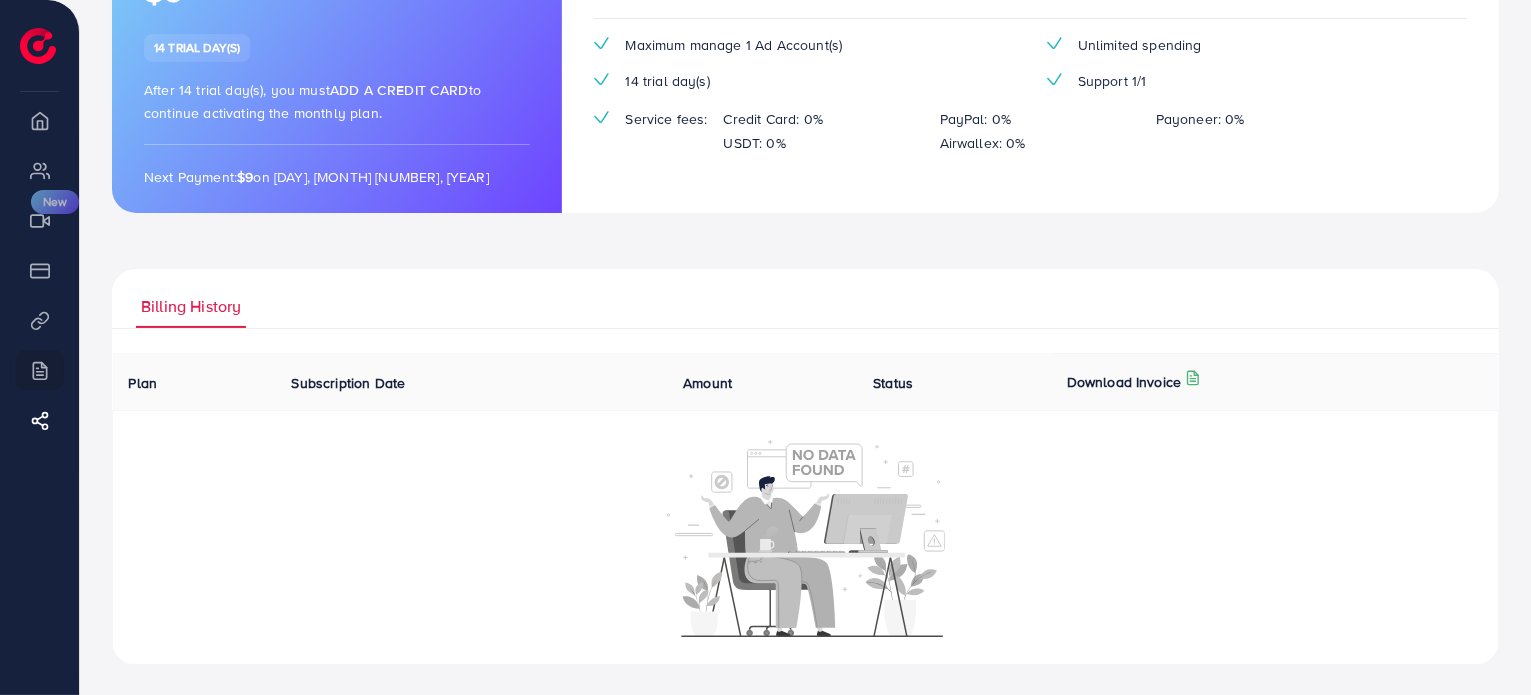 scroll, scrollTop: 0, scrollLeft: 0, axis: both 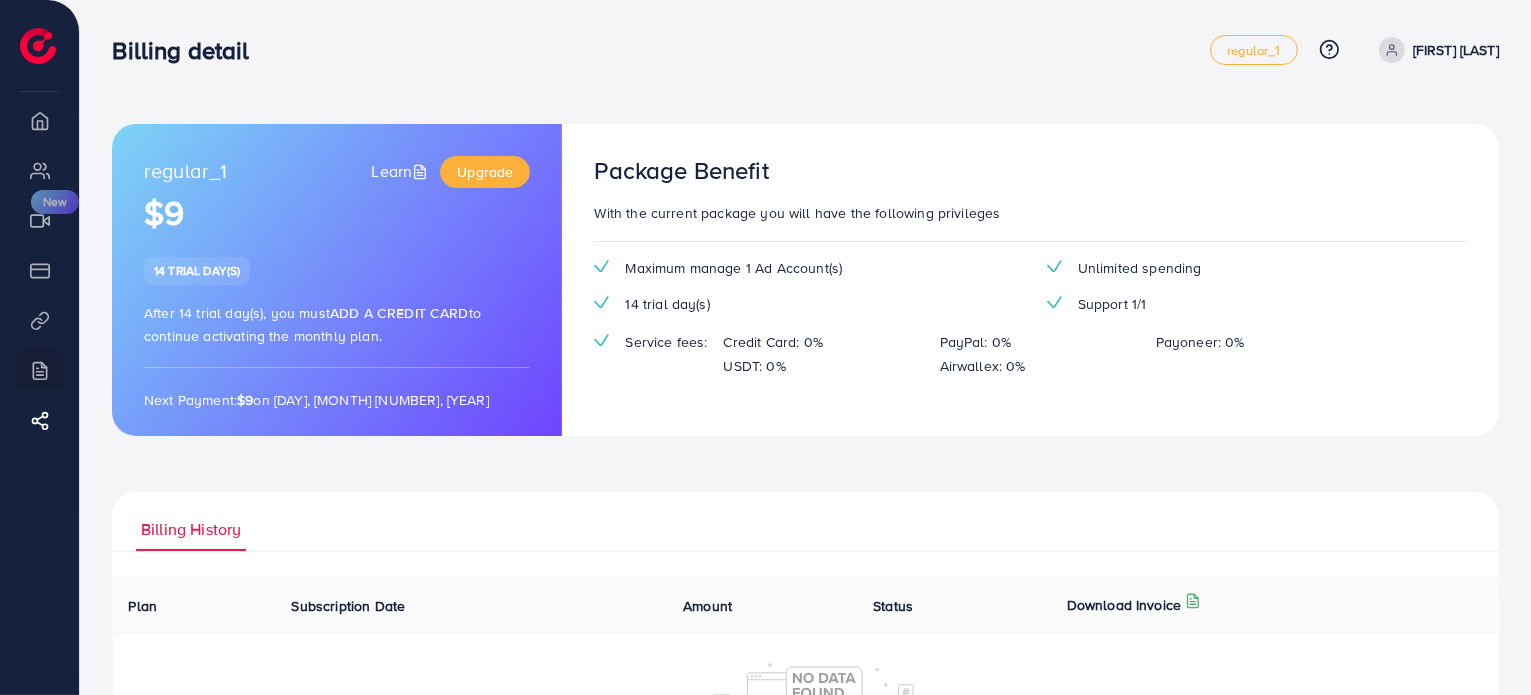 click on "Overview" at bounding box center (39, 120) 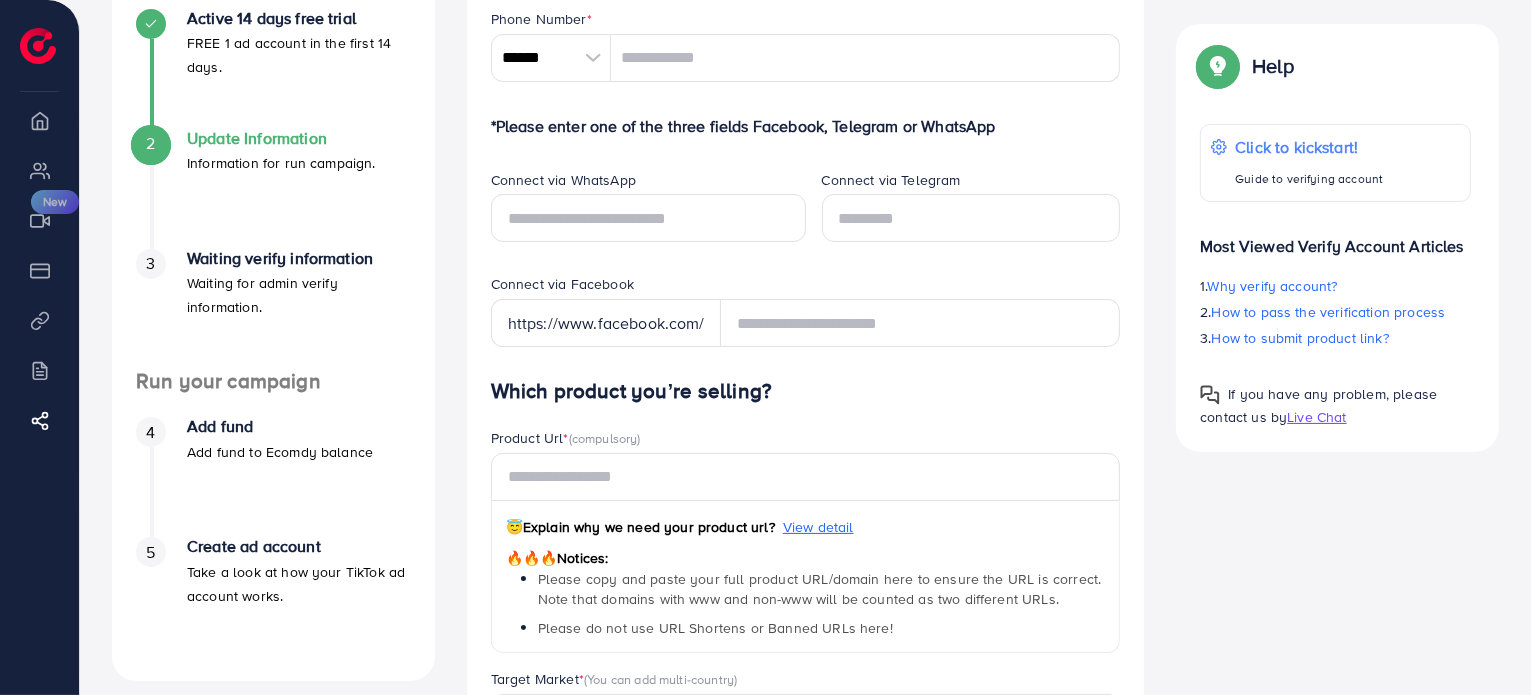 scroll, scrollTop: 426, scrollLeft: 0, axis: vertical 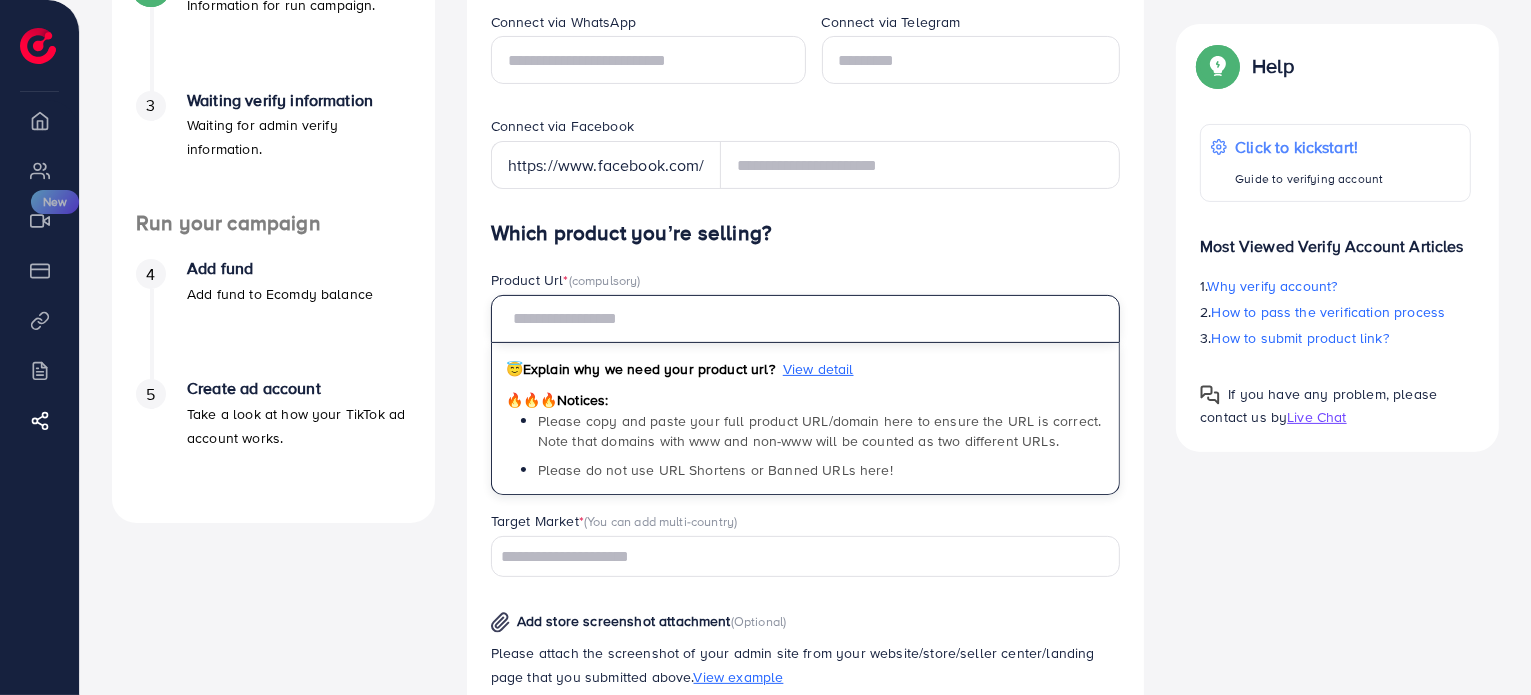 click at bounding box center [806, 319] 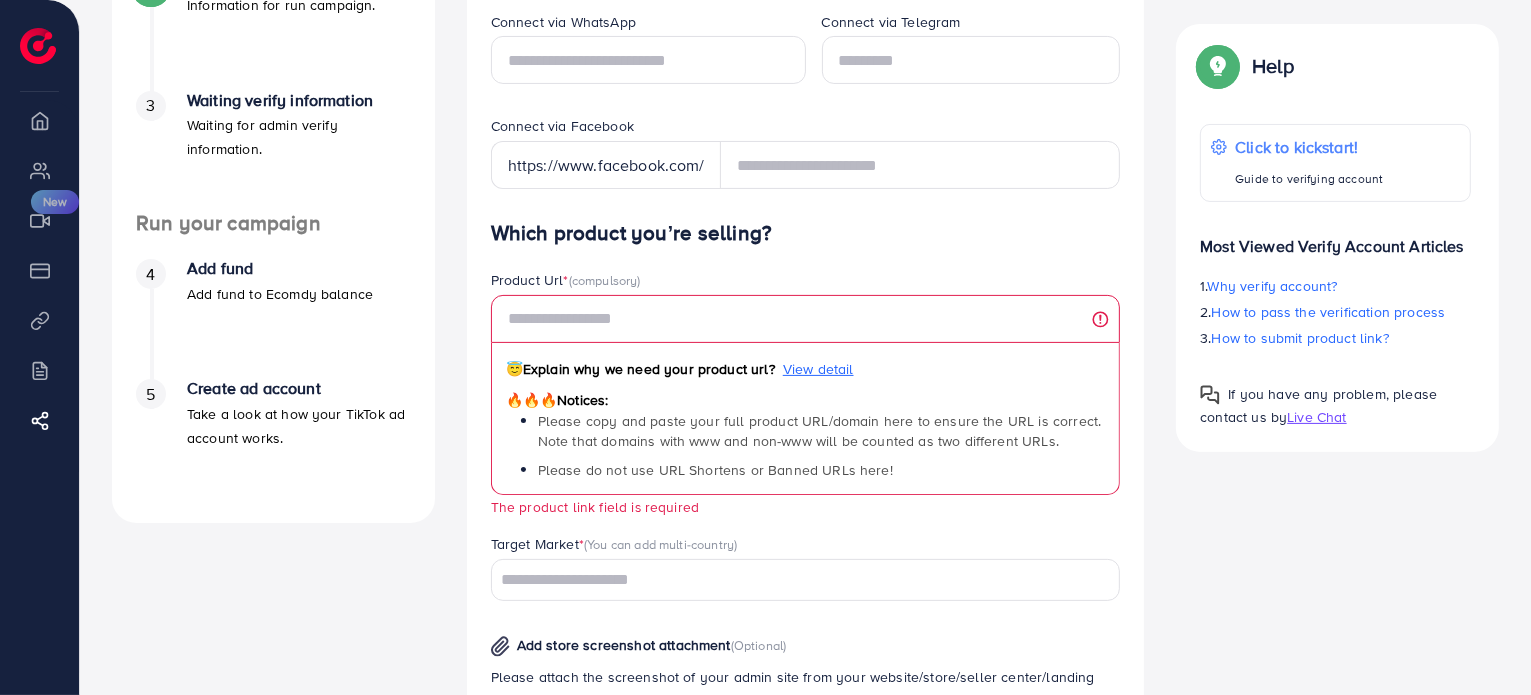 click on "😇  Explain why we need your product url?" at bounding box center [640, 369] 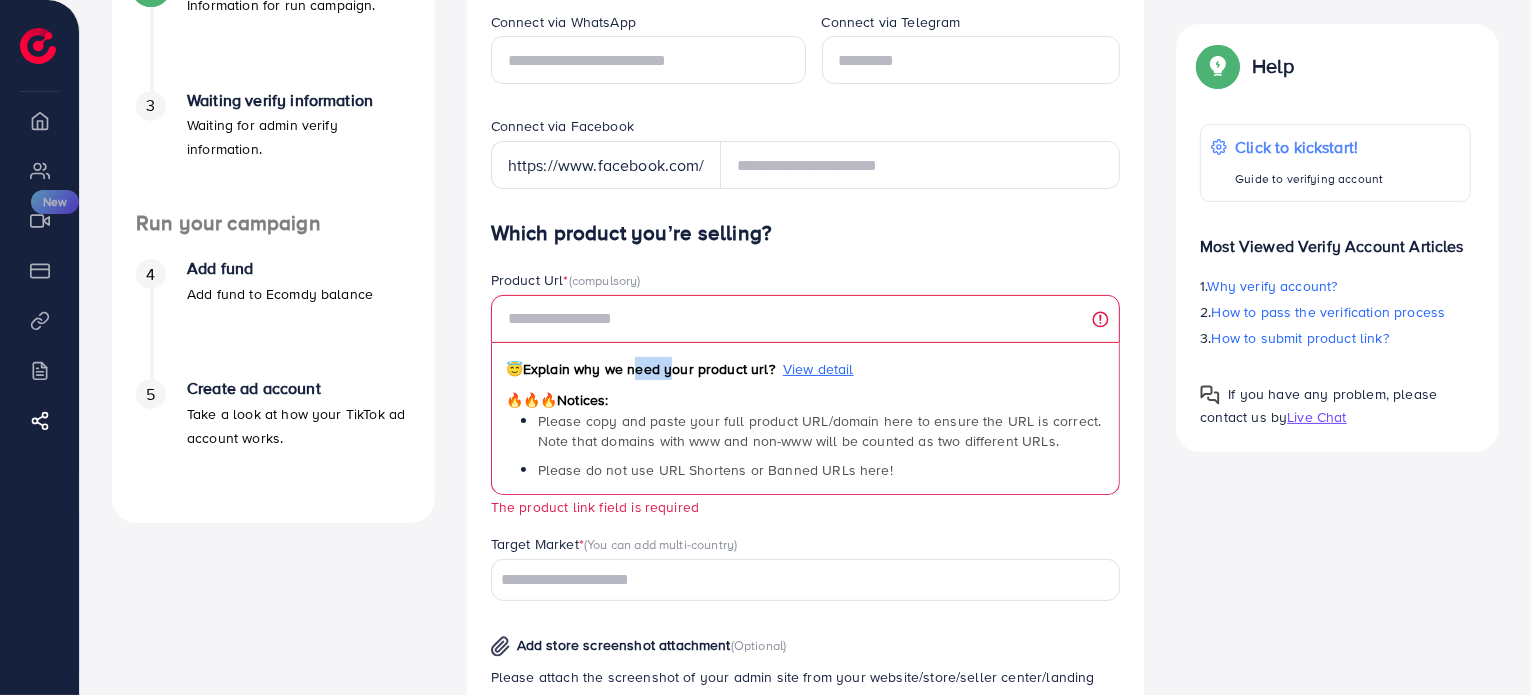 click on "😇  Explain why we need your product url?" at bounding box center (640, 369) 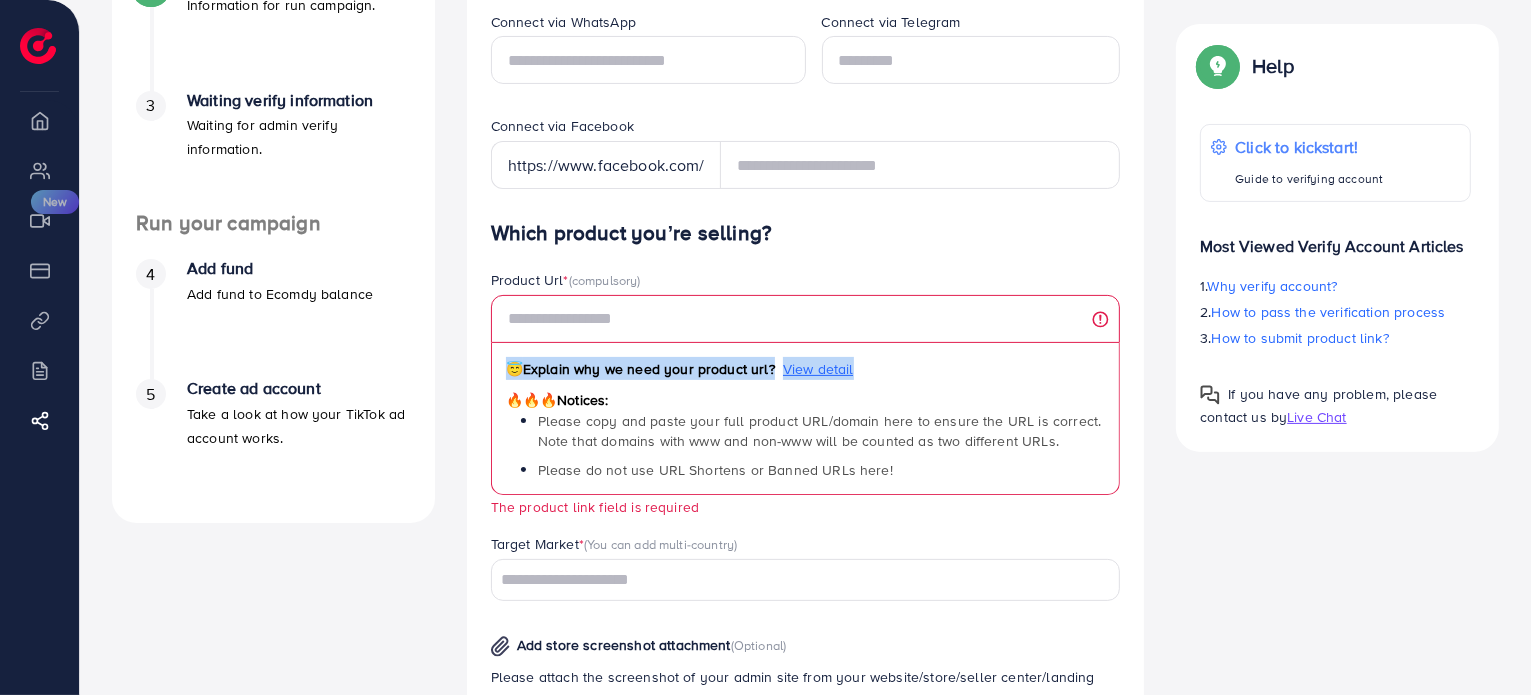 click on "😇  Explain why we need your product url?" at bounding box center [640, 369] 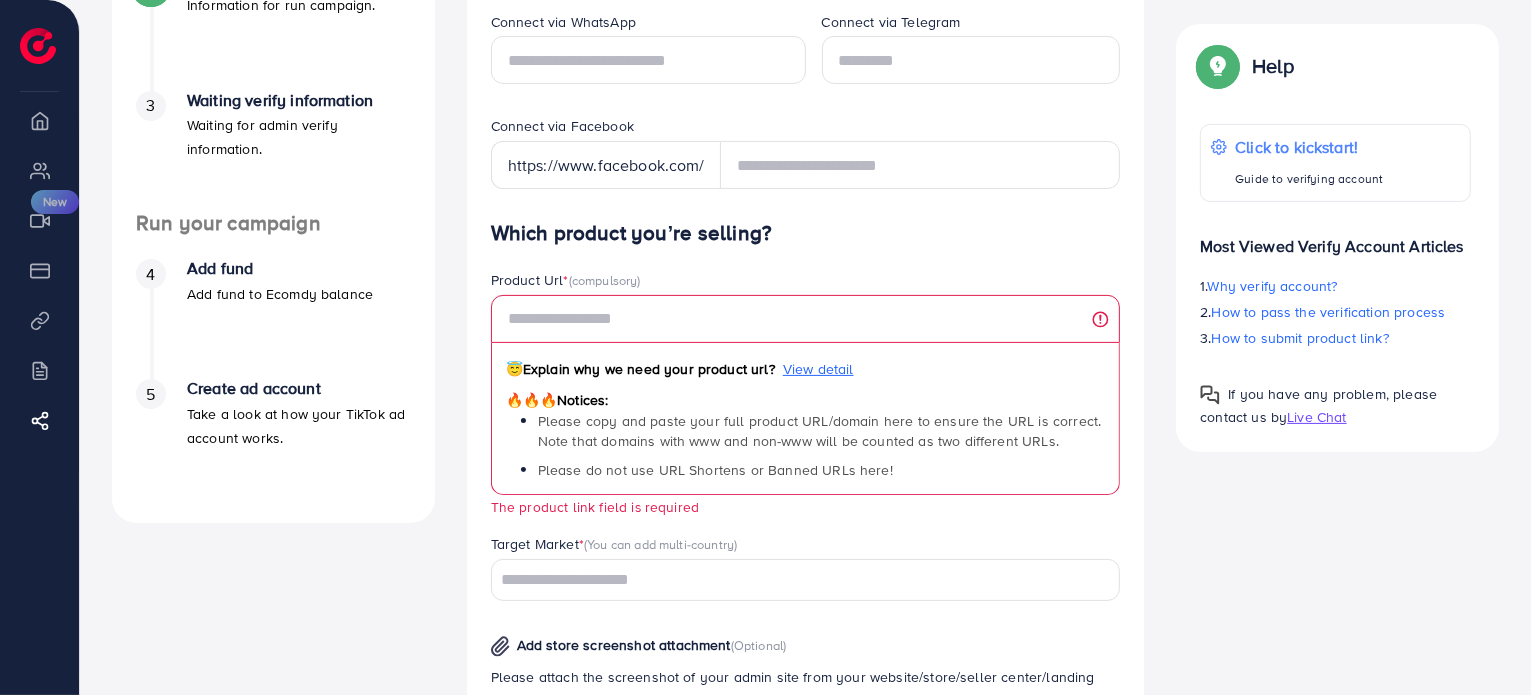 click on "Please copy and paste your full product URL/domain here to ensure the URL is correct. Note that domains with www and non-www will be counted as two different URLs." at bounding box center [820, 431] 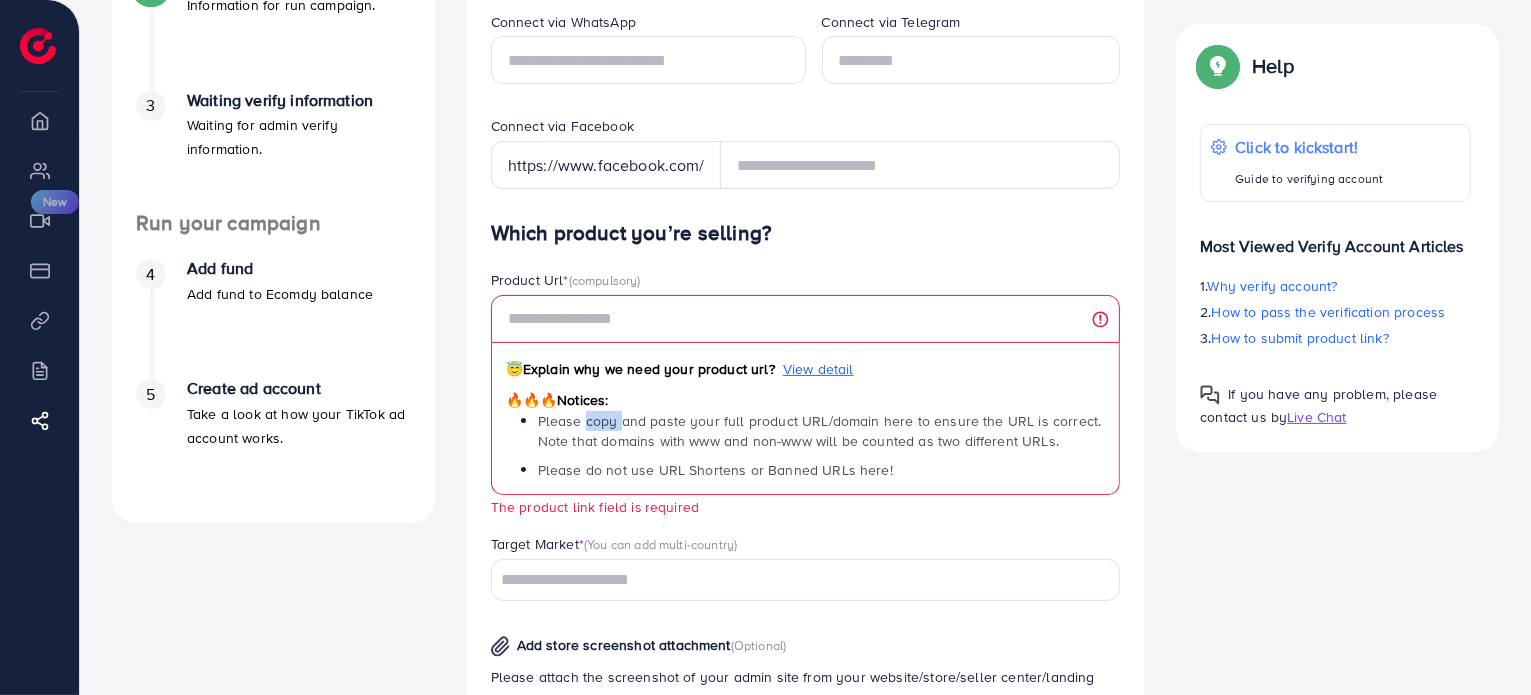 click on "Please copy and paste your full product URL/domain here to ensure the URL is correct. Note that domains with www and non-www will be counted as two different URLs." at bounding box center [820, 431] 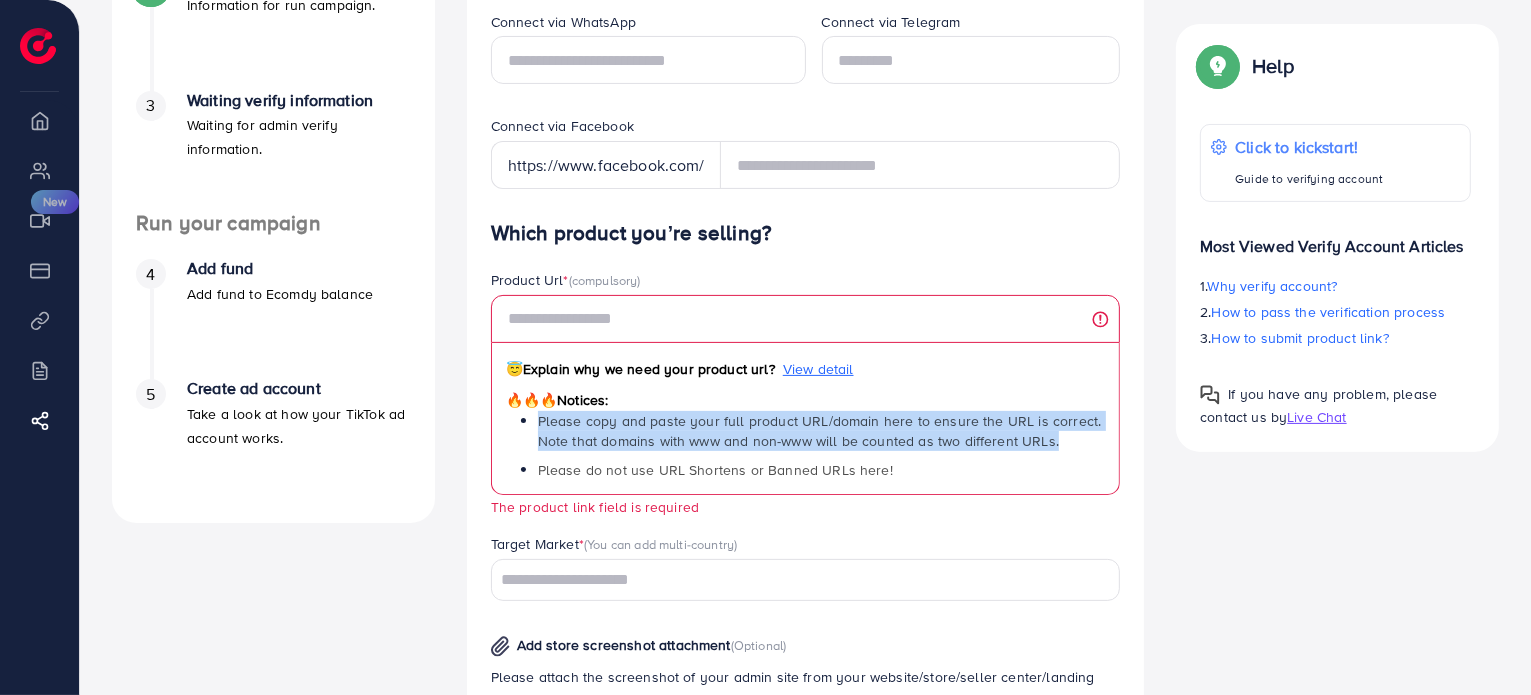 click on "Please copy and paste your full product URL/domain here to ensure the URL is correct. Note that domains with www and non-www will be counted as two different URLs." at bounding box center (820, 431) 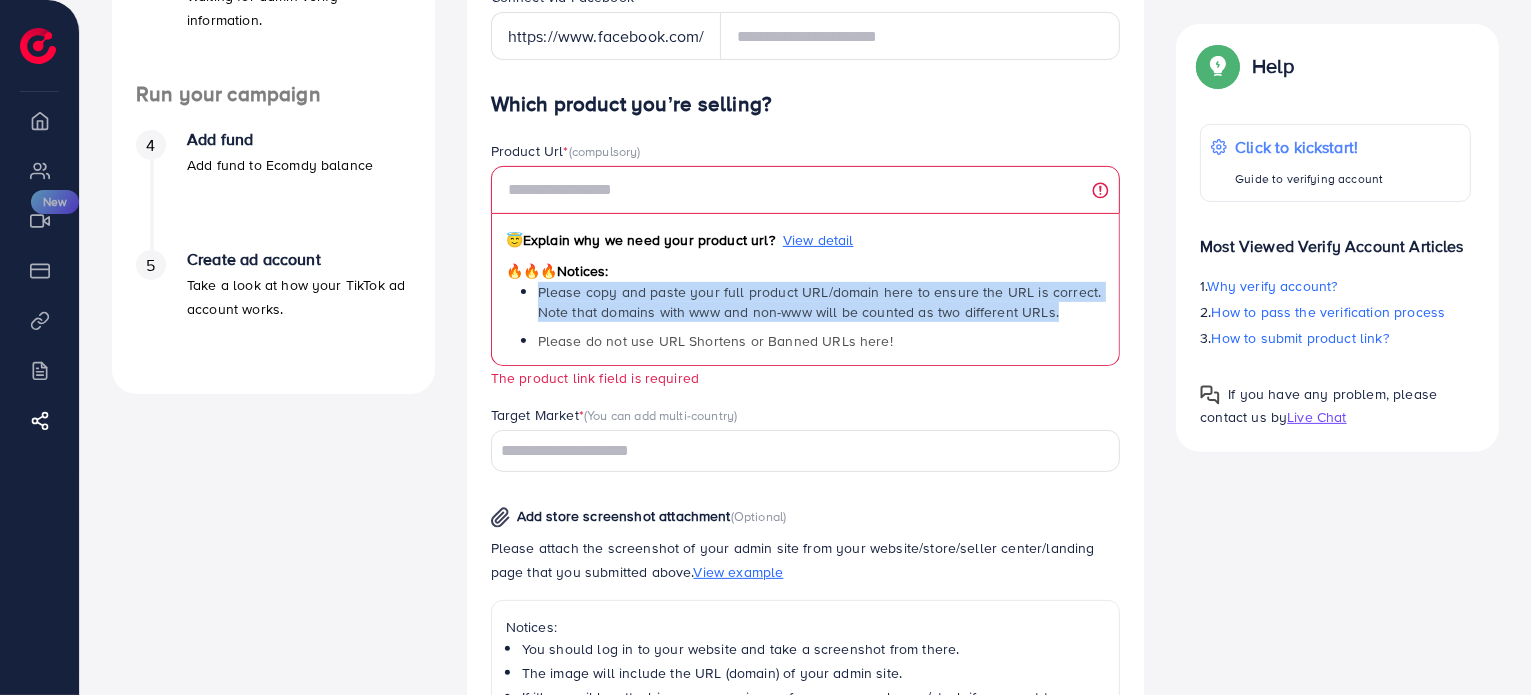 scroll, scrollTop: 556, scrollLeft: 0, axis: vertical 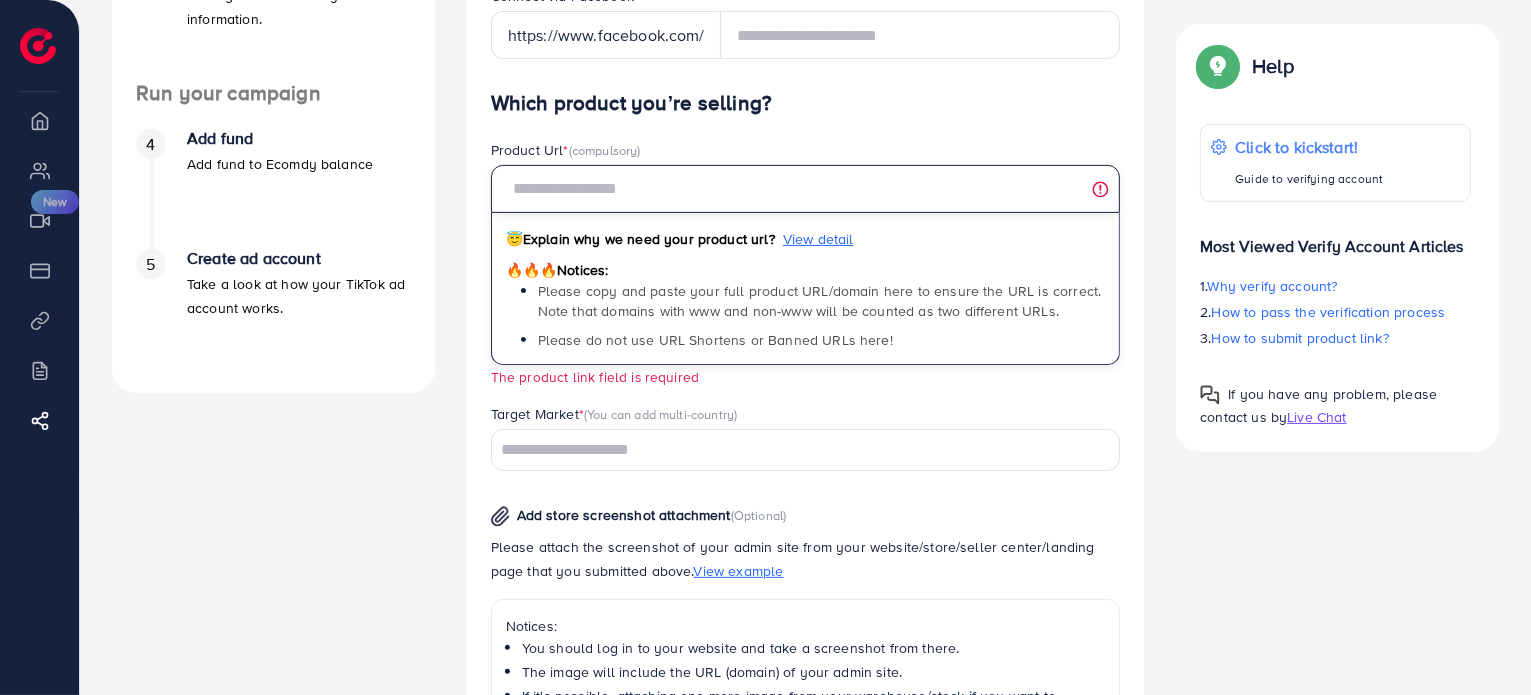 click at bounding box center [806, 189] 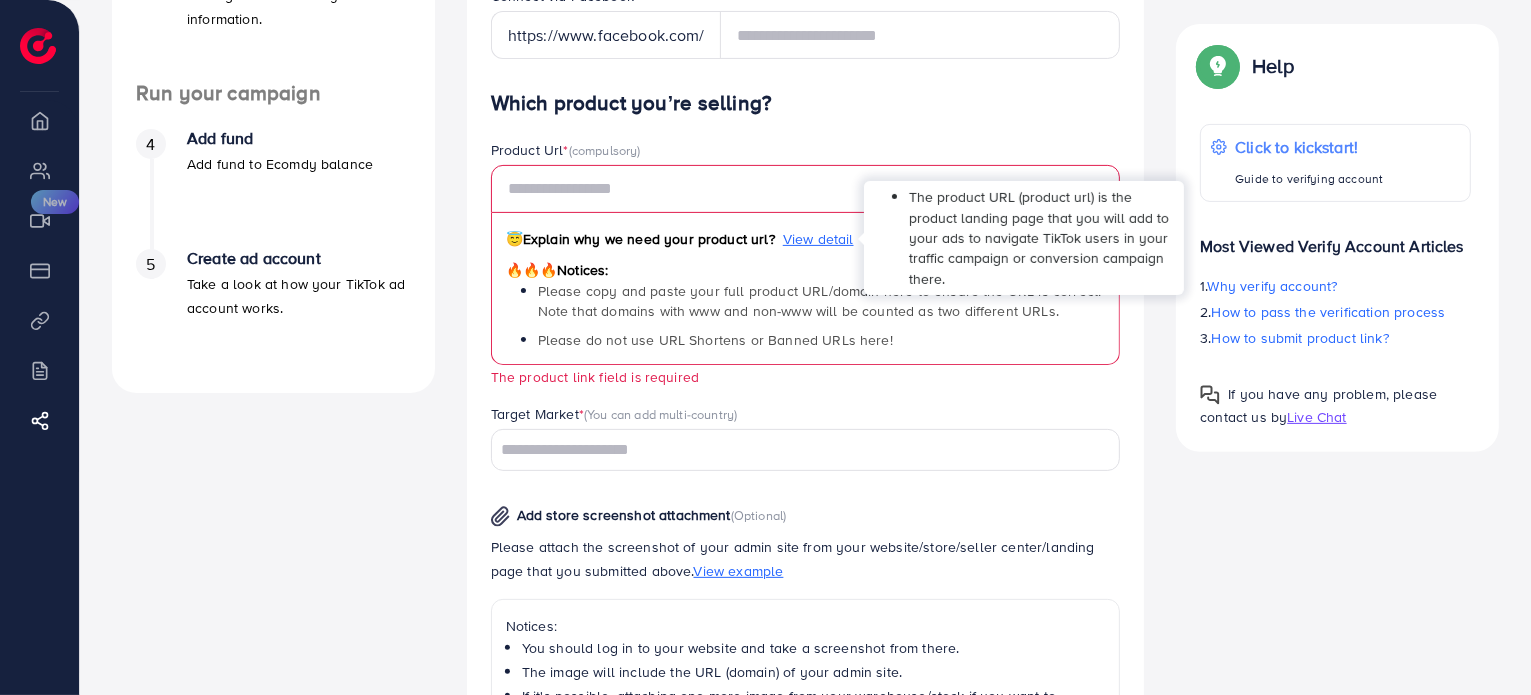 click on "View detail" at bounding box center (818, 239) 